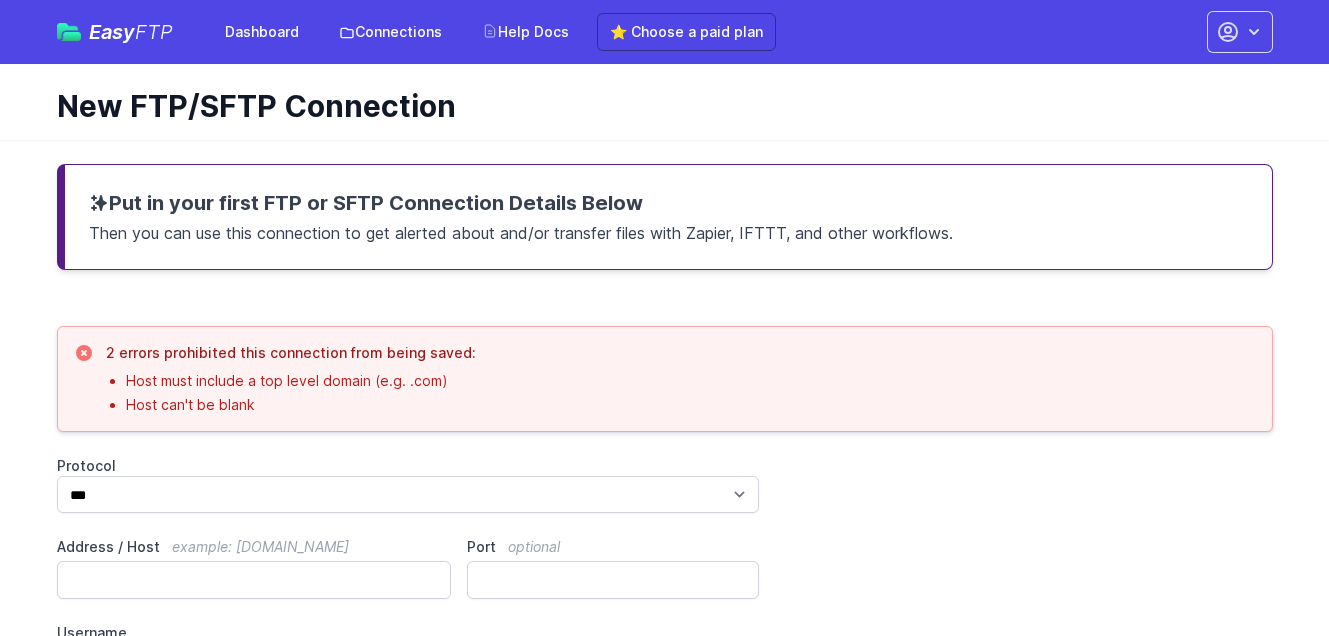 scroll, scrollTop: 210, scrollLeft: 0, axis: vertical 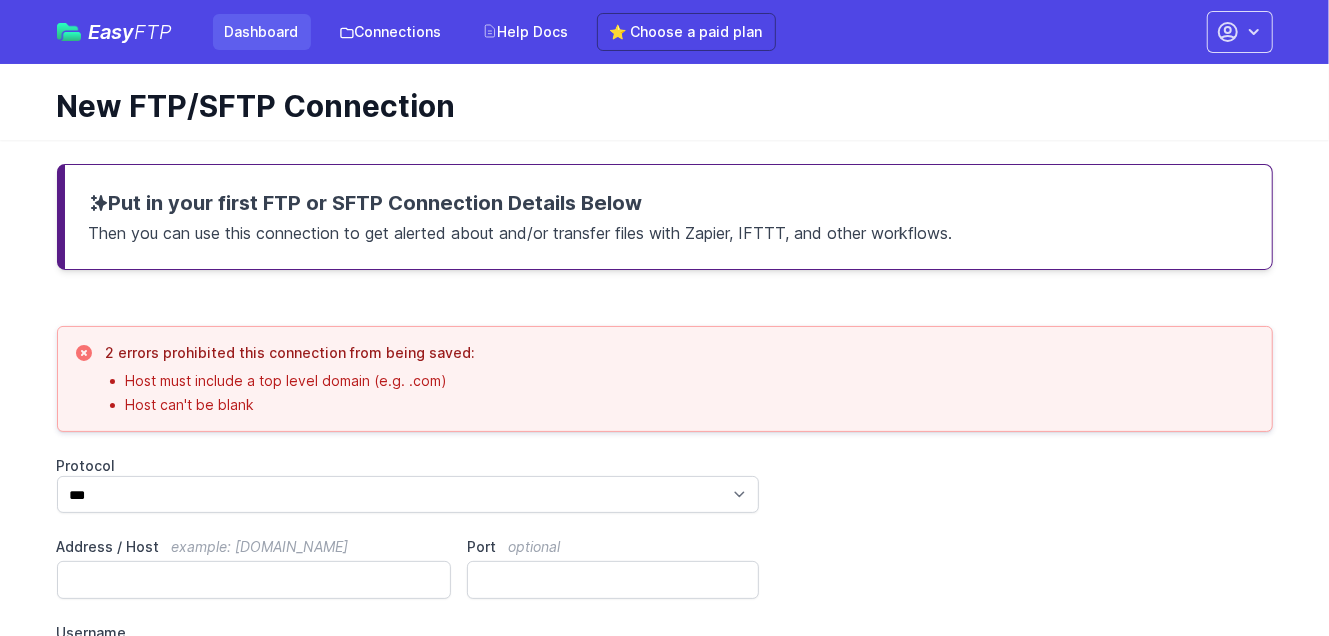 click on "Dashboard" at bounding box center (262, 32) 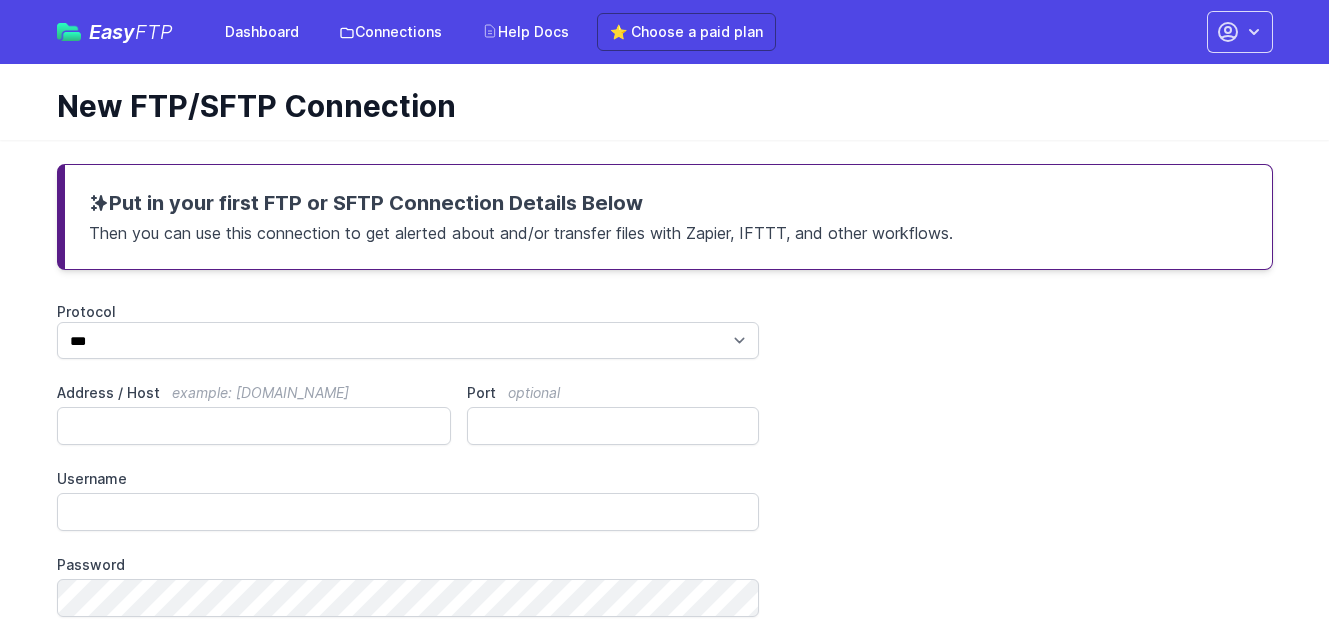 scroll, scrollTop: 0, scrollLeft: 0, axis: both 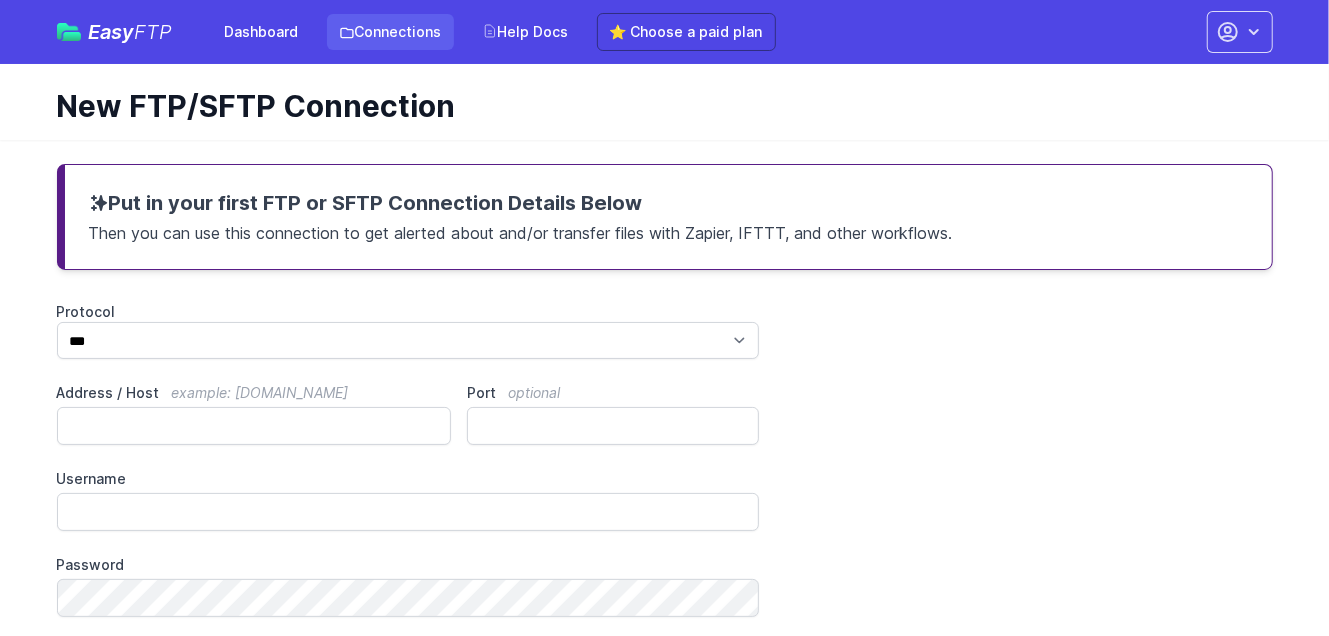 click on "Connections" at bounding box center [390, 32] 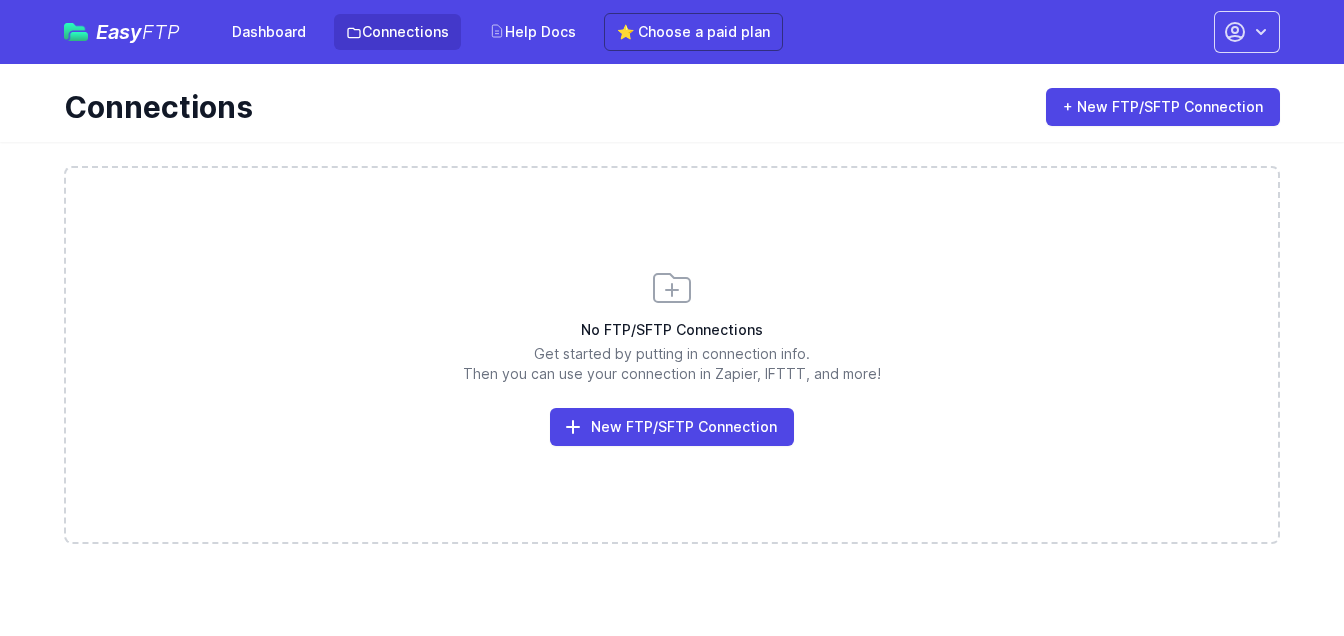 scroll, scrollTop: 0, scrollLeft: 0, axis: both 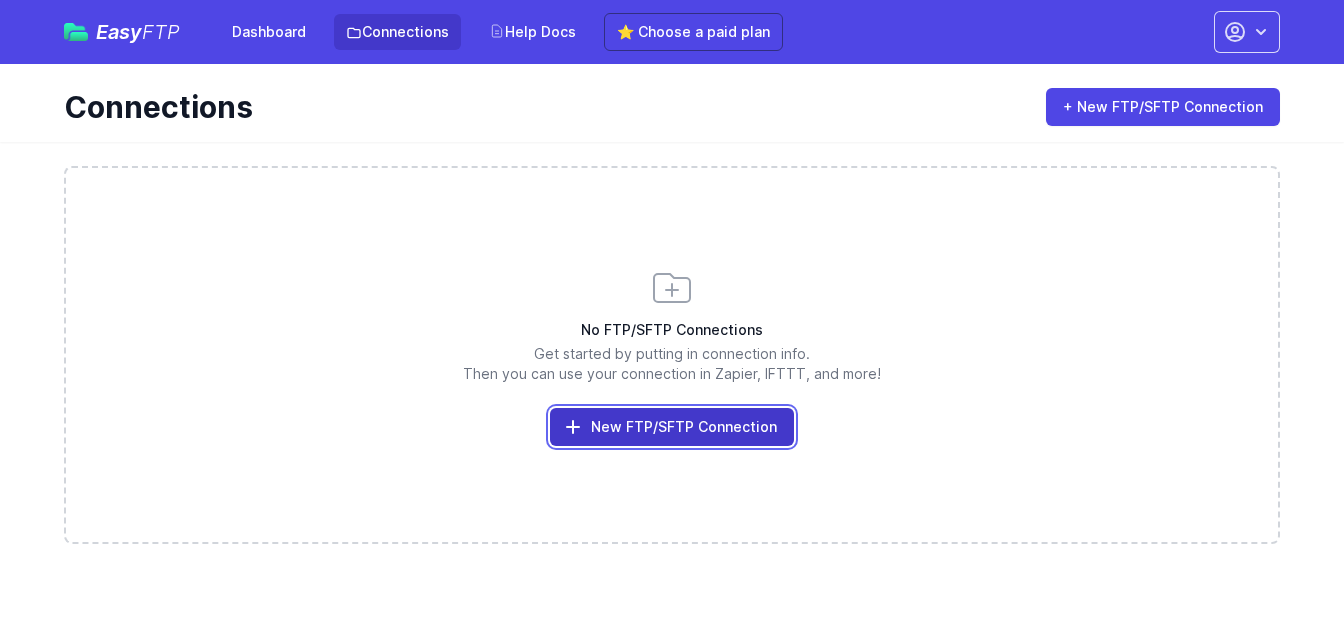 click on "New FTP/SFTP Connection" at bounding box center (672, 427) 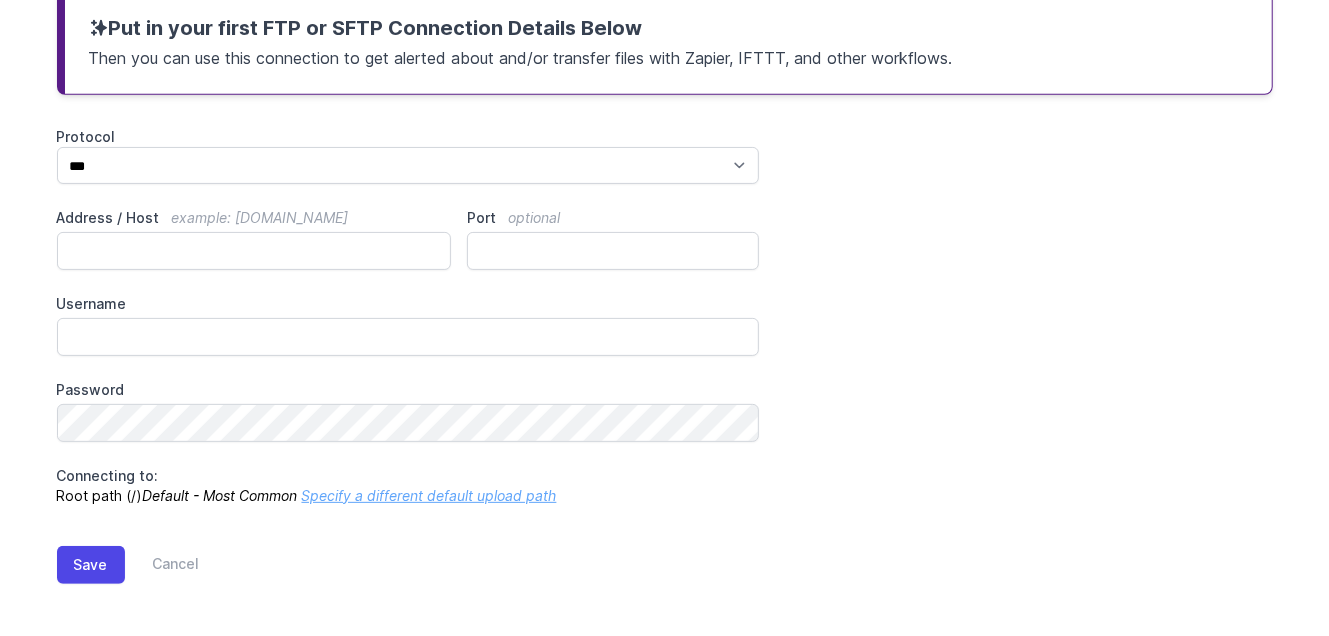 scroll, scrollTop: 176, scrollLeft: 0, axis: vertical 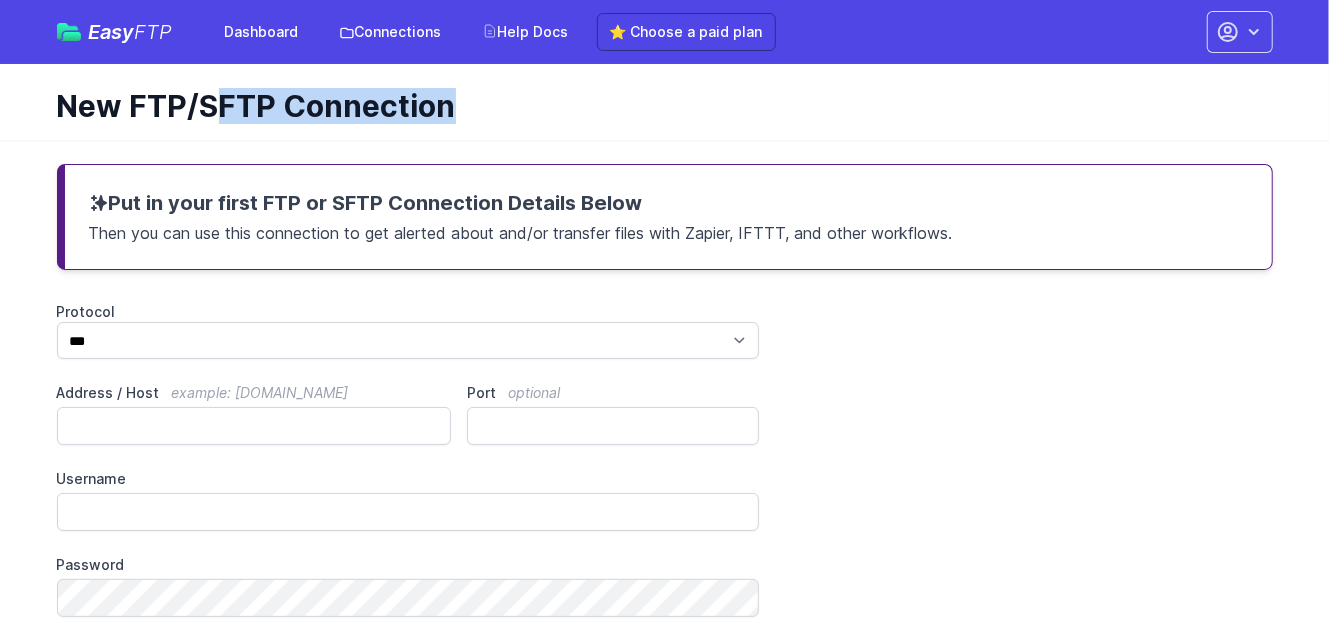 drag, startPoint x: 726, startPoint y: 557, endPoint x: 107, endPoint y: 109, distance: 764.1106 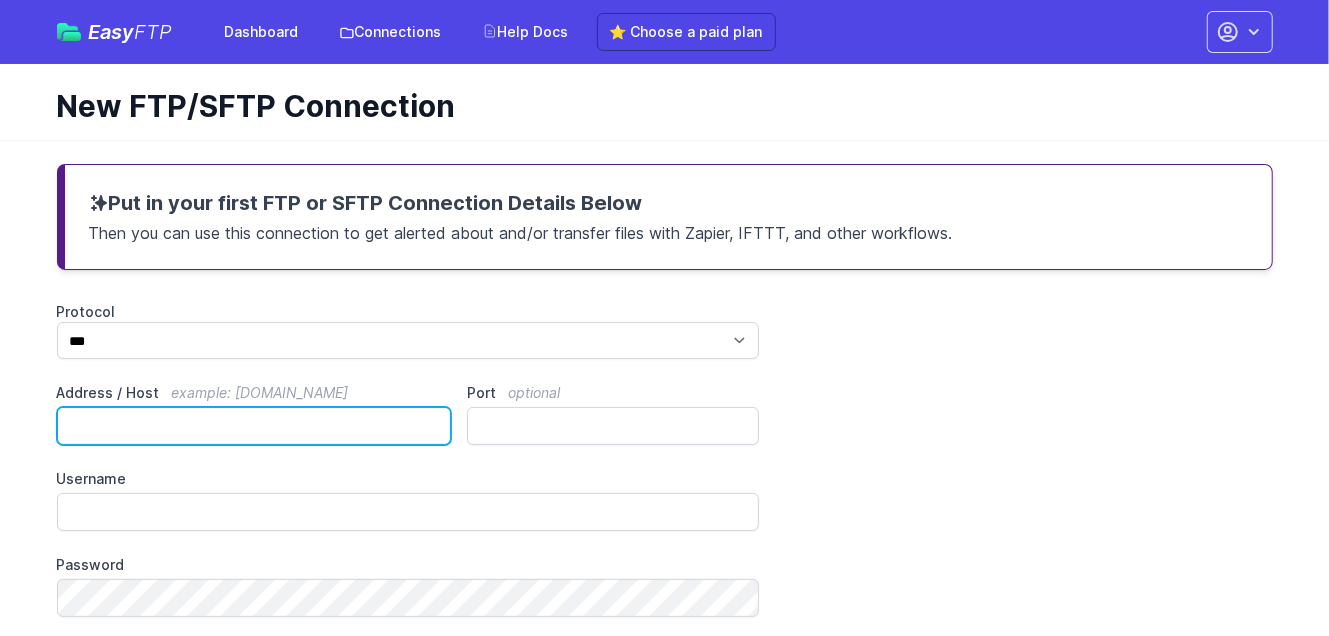 click on "Address / Host  example: ftp.mydomain.com" at bounding box center [254, 426] 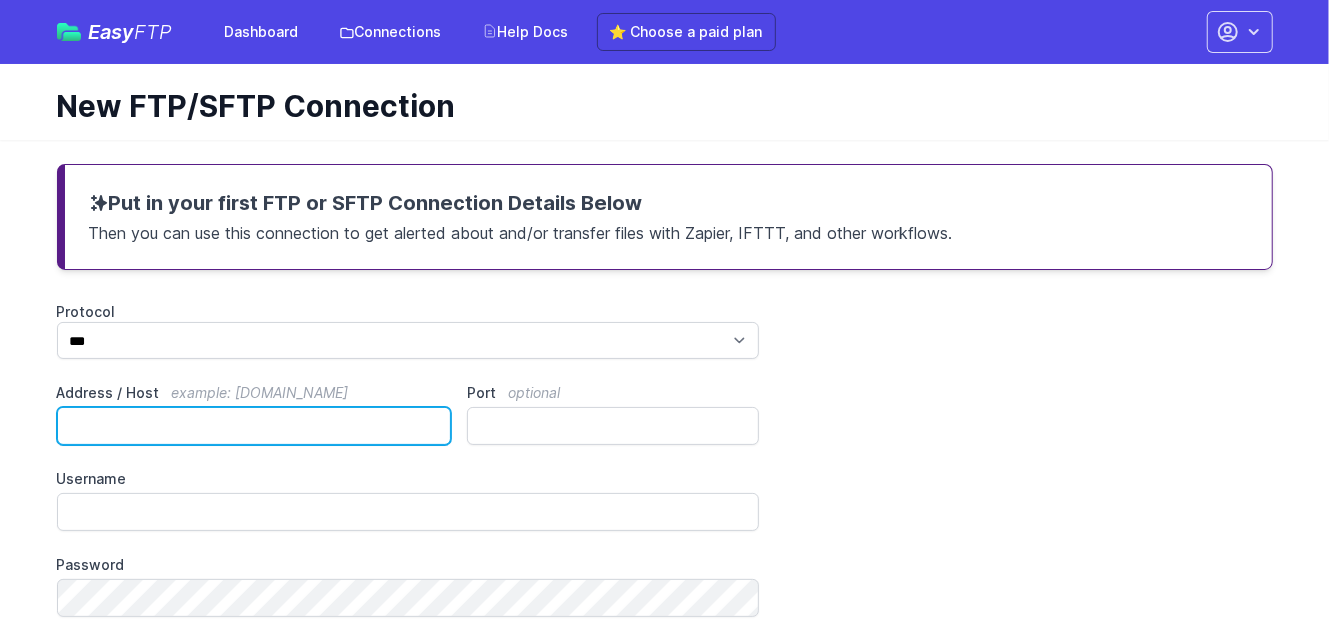 paste on "**********" 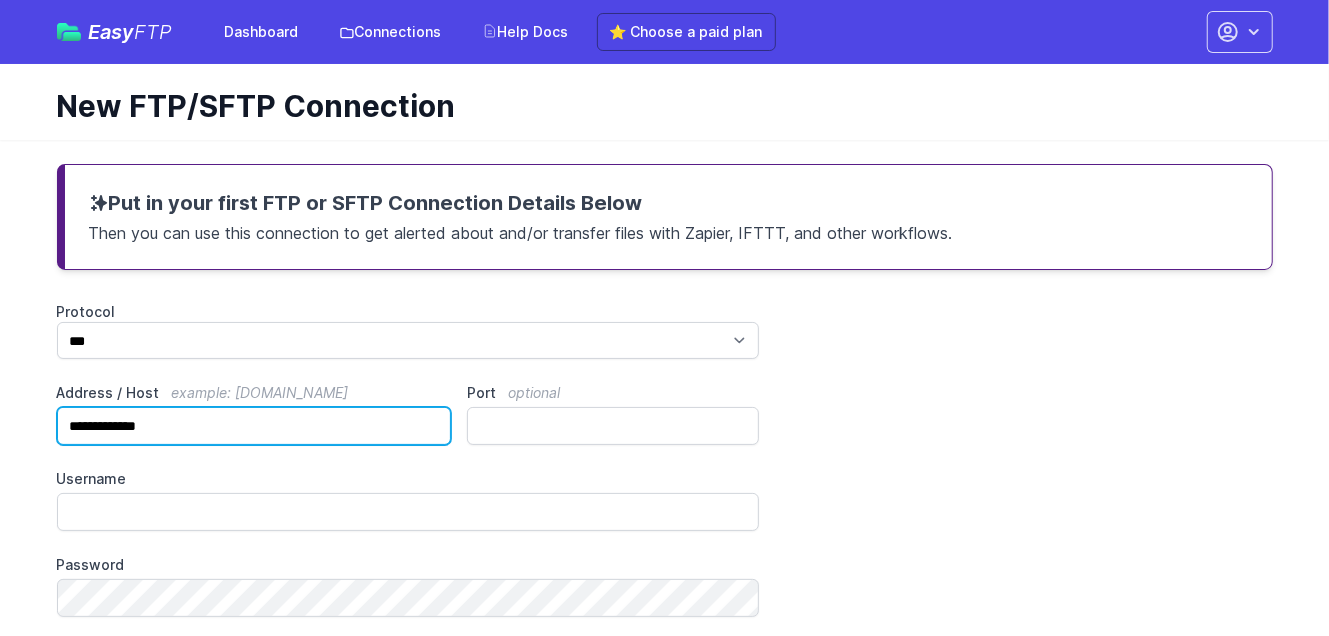 type on "**********" 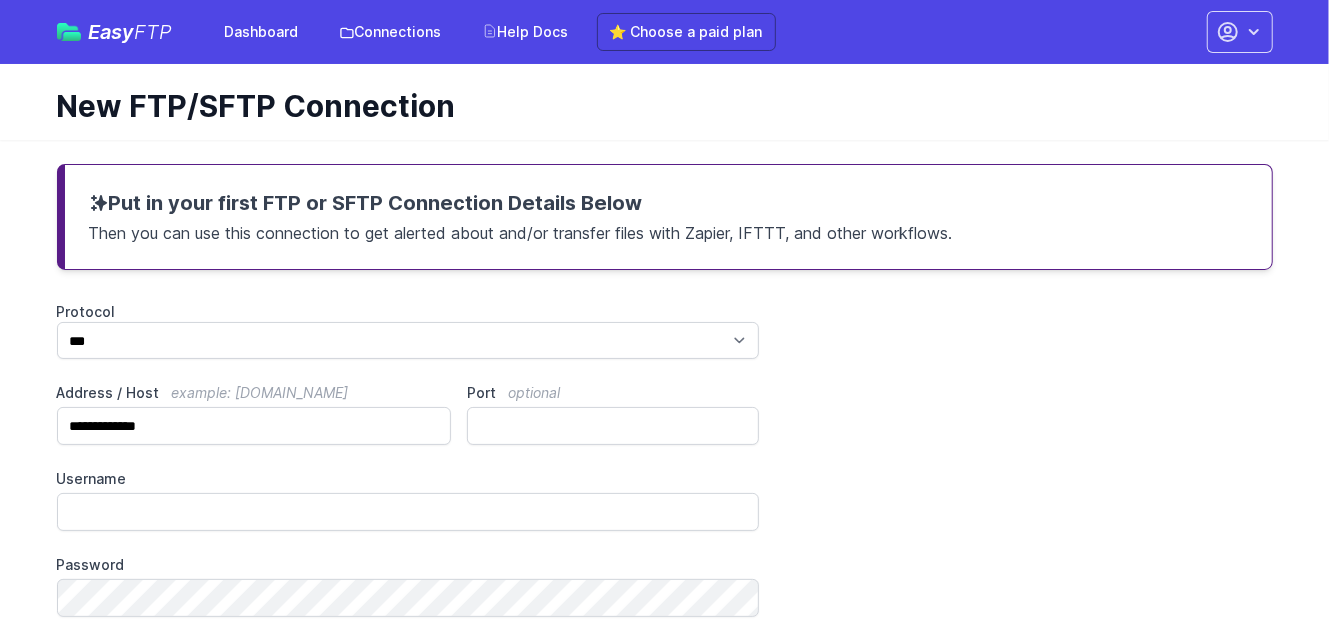 click on "Username" at bounding box center (408, 479) 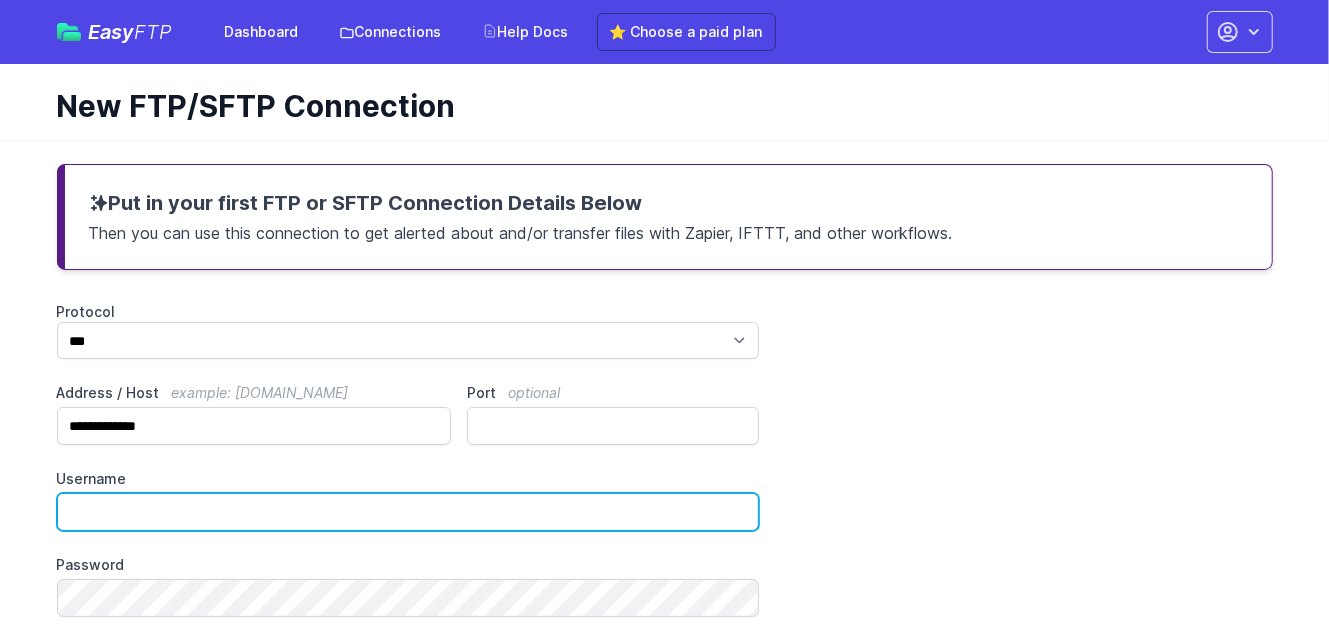click on "Username" at bounding box center [408, 512] 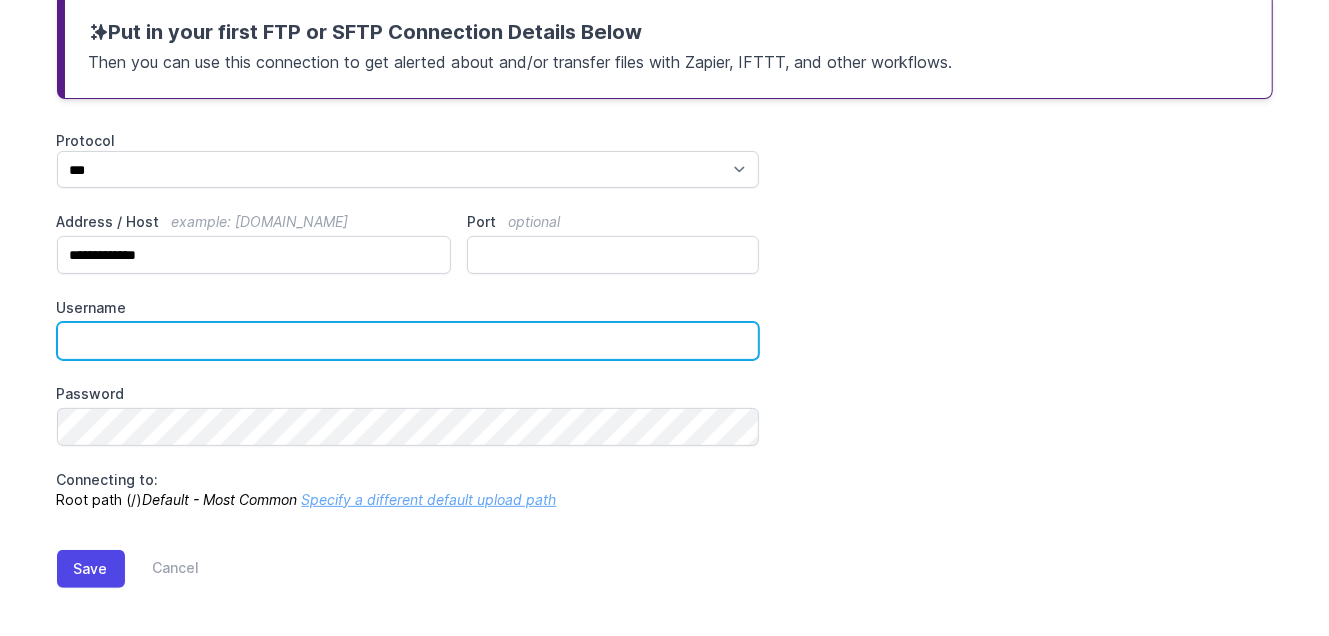 scroll, scrollTop: 176, scrollLeft: 0, axis: vertical 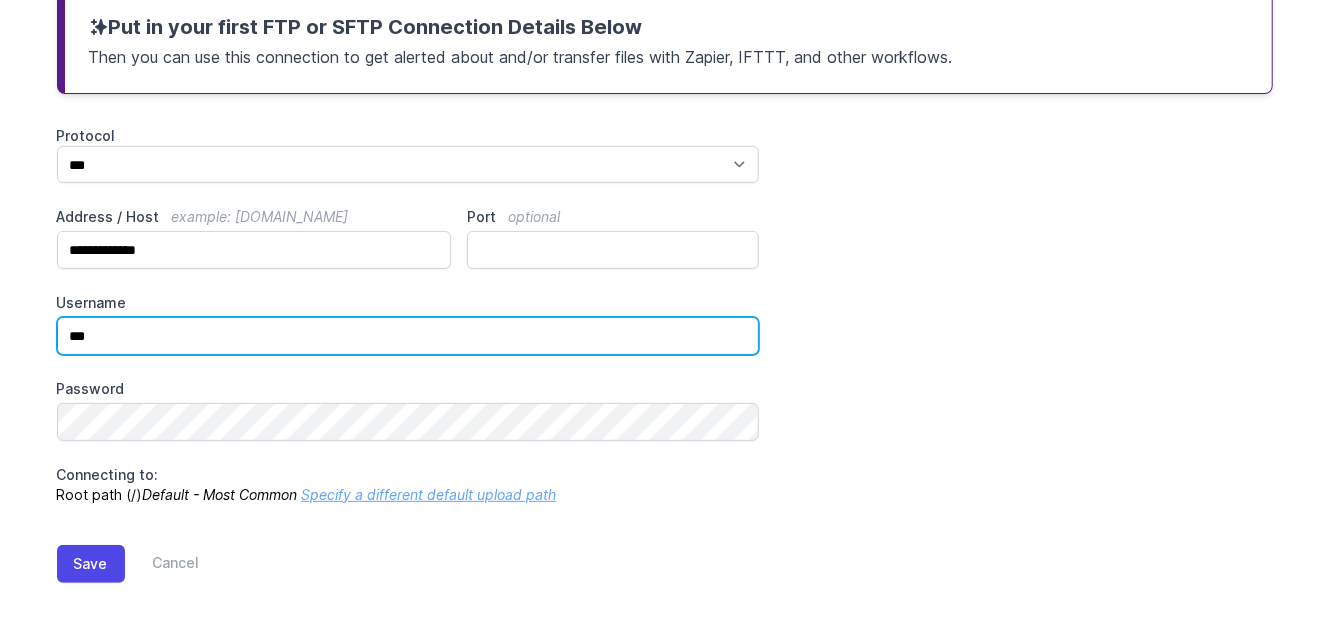 type on "***" 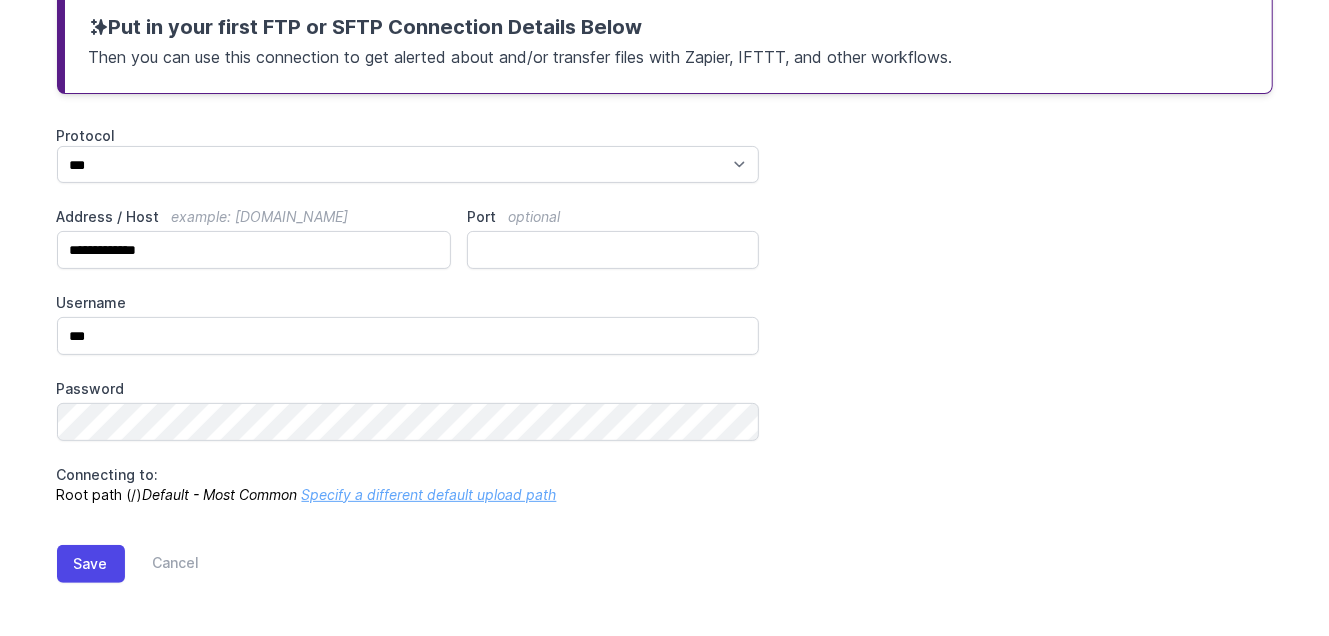drag, startPoint x: 445, startPoint y: 442, endPoint x: 35, endPoint y: 417, distance: 410.76147 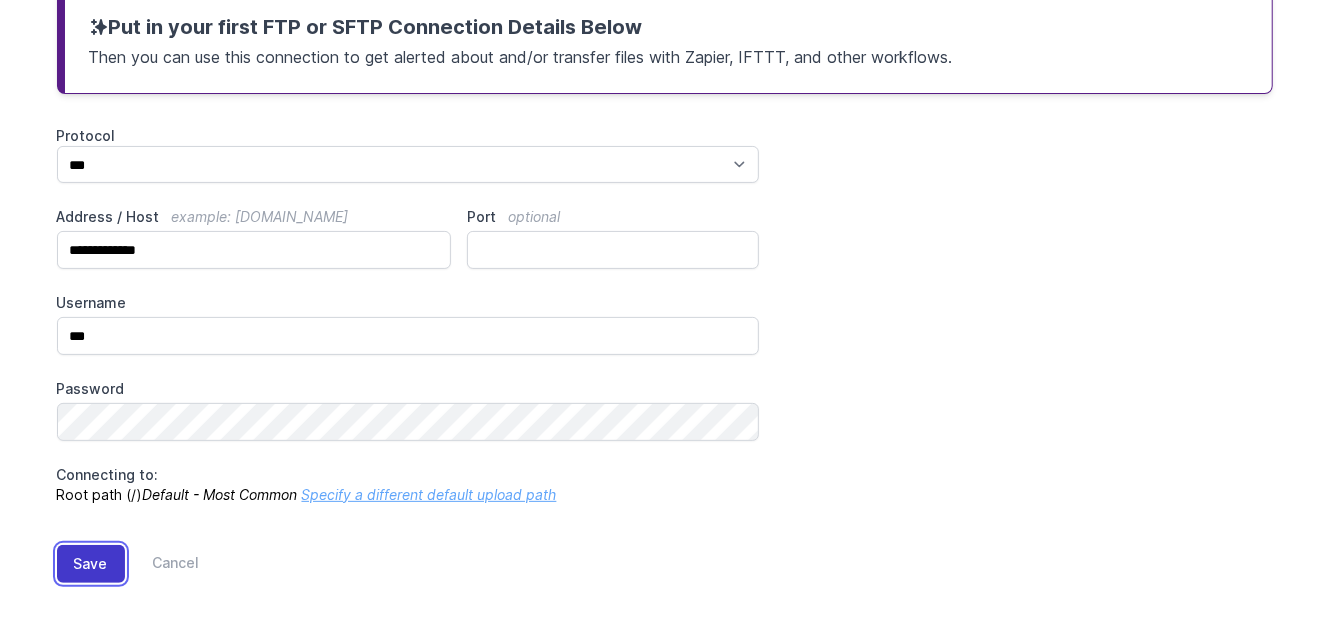 click on "Save" at bounding box center [91, 564] 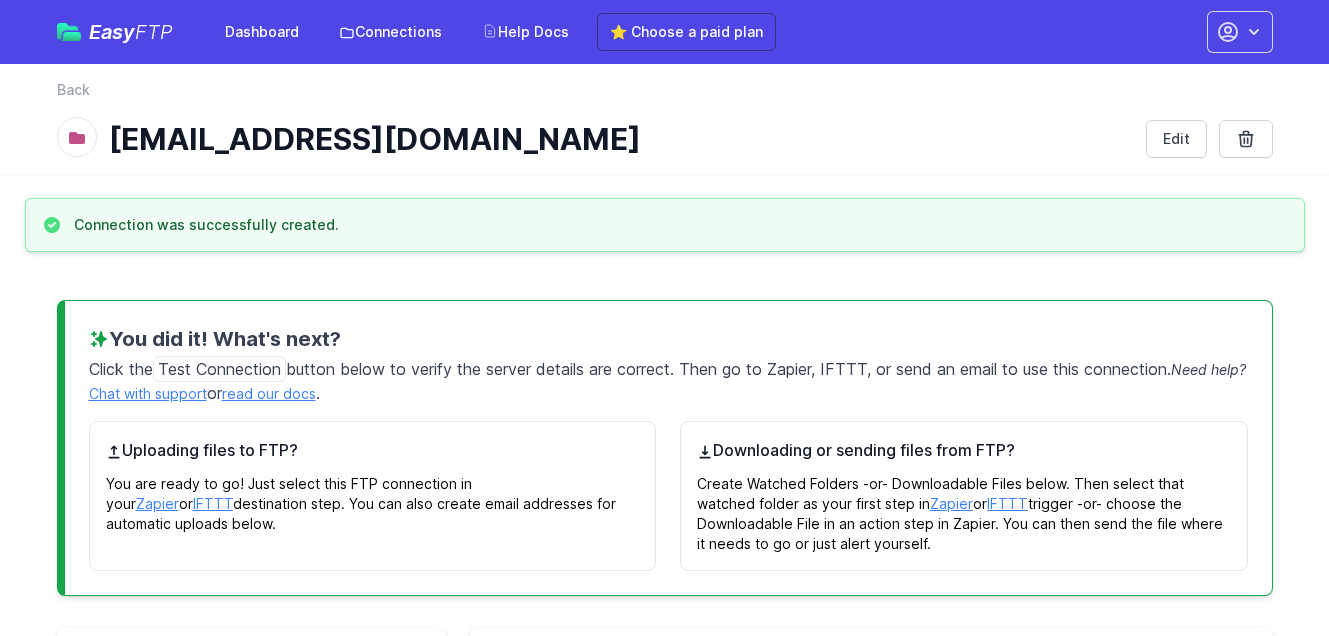 scroll, scrollTop: 0, scrollLeft: 0, axis: both 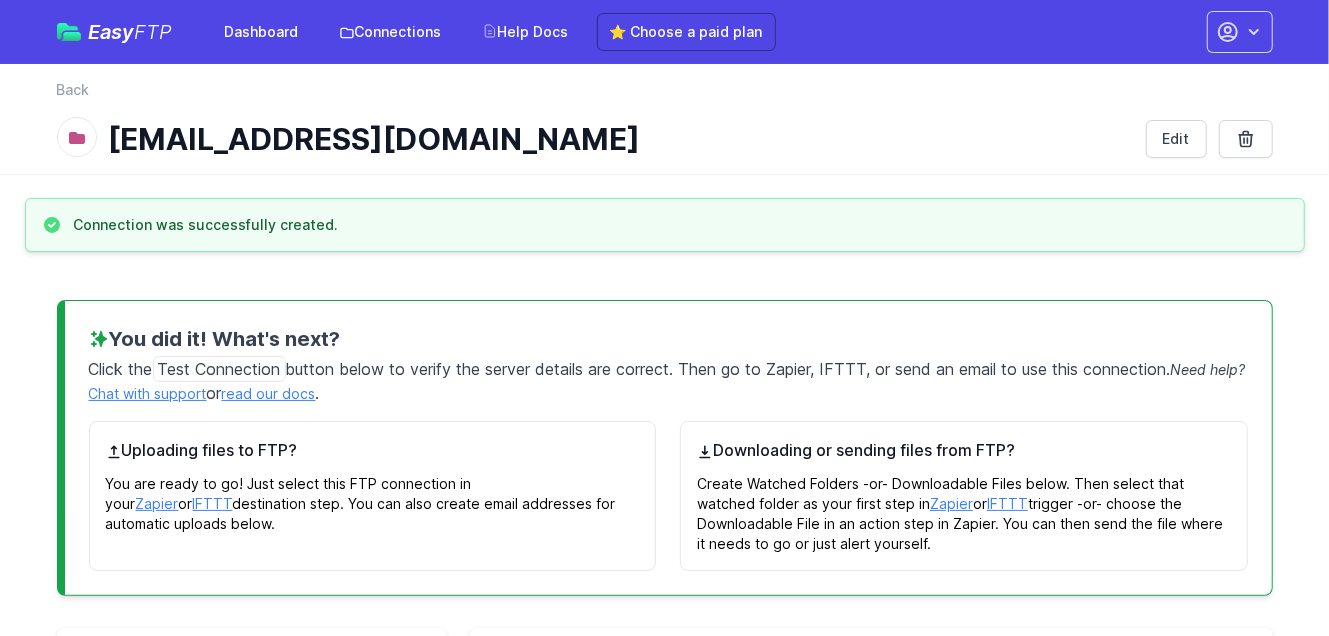 click on "You did it! What's next?
Click the  Test Connection  button below to verify the server details are correct. Then go to Zapier, IFTTT, or send an email to use this connection.  Need help?   Chat with support  or  read our docs .
Uploading files to FTP?
You are ready to go! Just select this FTP connection in your  Zapier  or  IFTTT  destination step. You can also create email addresses for automatic uploads below.
Downloading or sending files from FTP?
Create Watched Folders -or- Downloadable Files below. Then select that watched folder as your first step in  Zapier  or  IFTTT  trigger -or- choose the Downloadable File in an action step in Zapier. You can then send the file where it needs to go or just alert yourself." at bounding box center [665, 448] 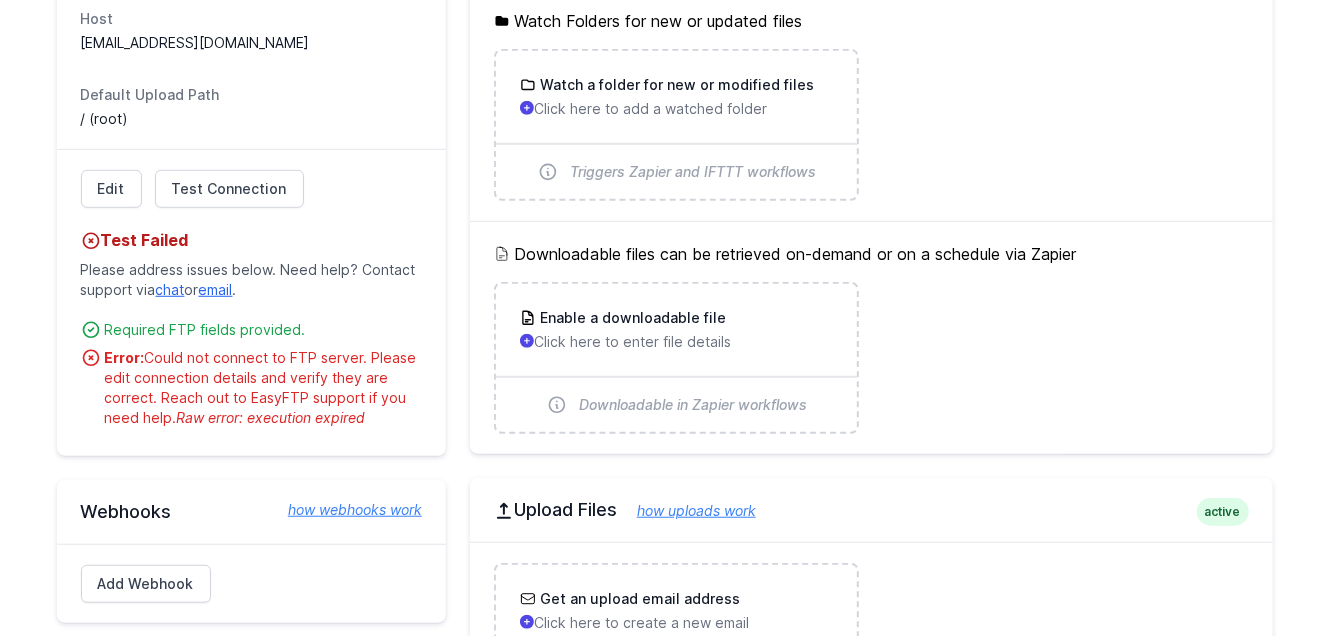 scroll, scrollTop: 735, scrollLeft: 0, axis: vertical 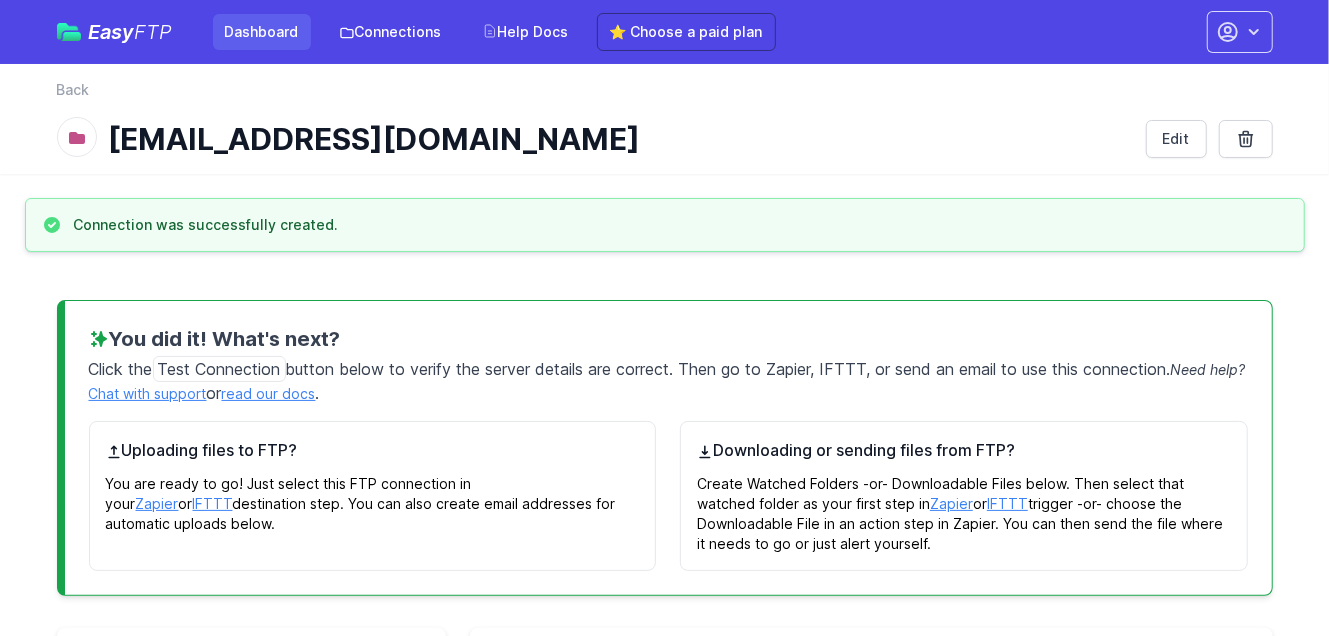 click on "Dashboard" at bounding box center [262, 32] 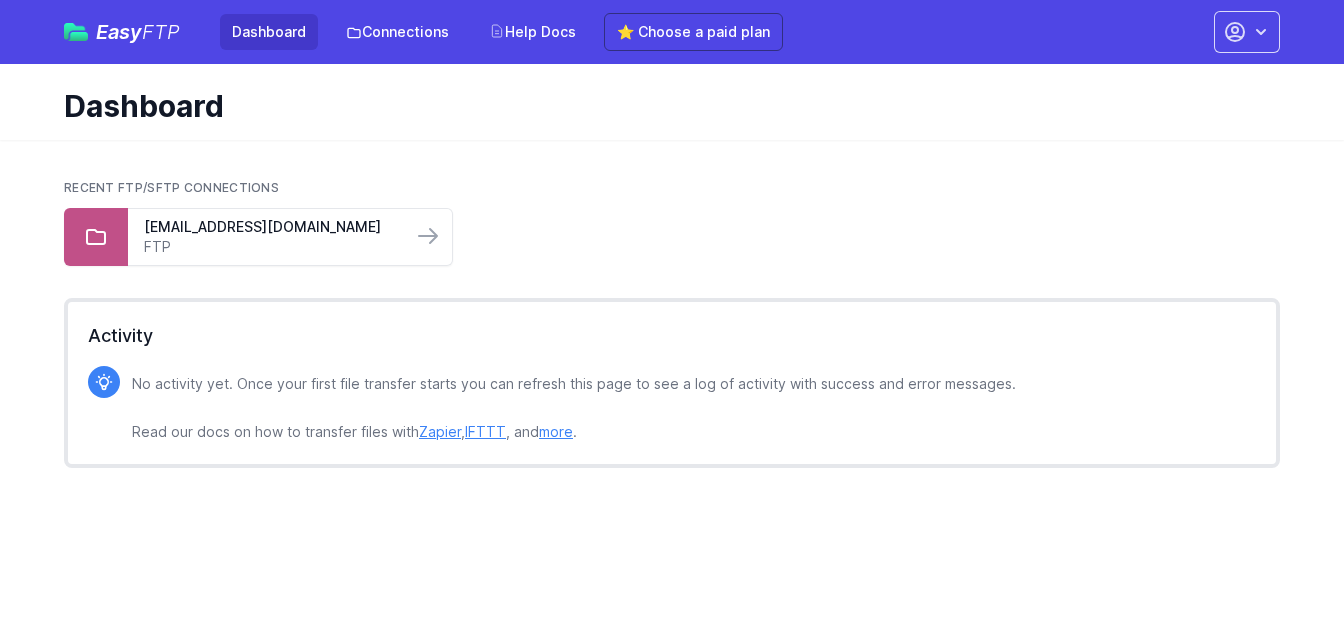 scroll, scrollTop: 0, scrollLeft: 0, axis: both 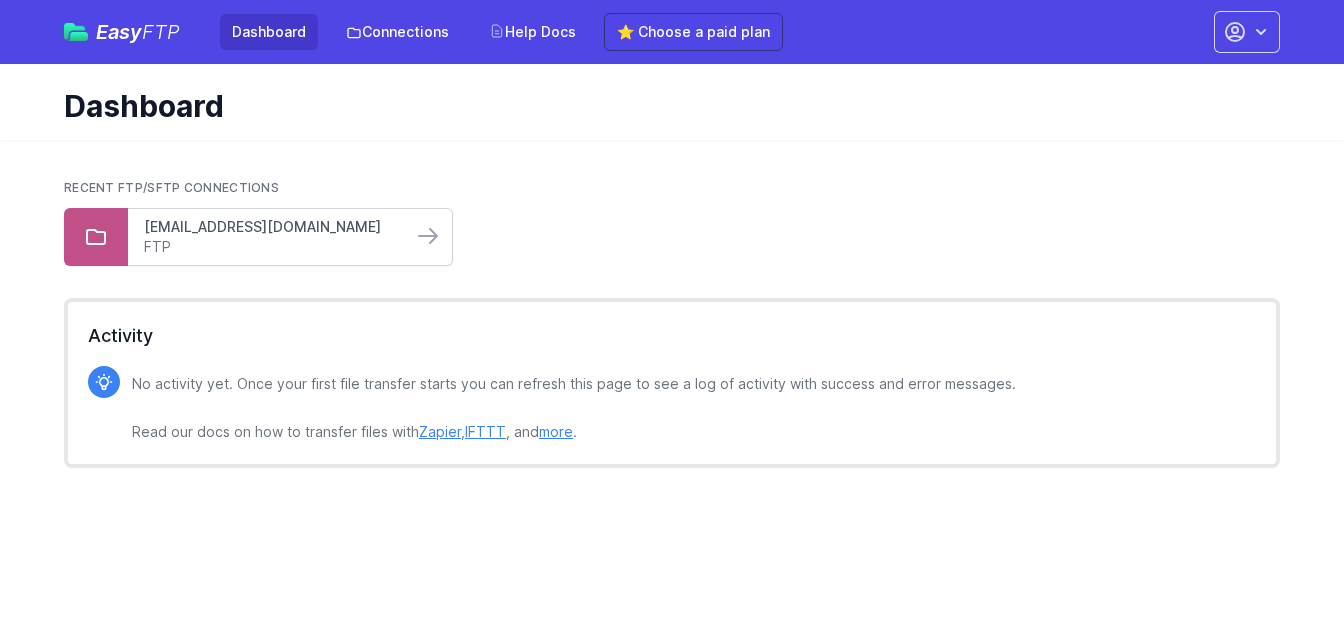click on "[EMAIL_ADDRESS][DOMAIN_NAME]" at bounding box center [270, 227] 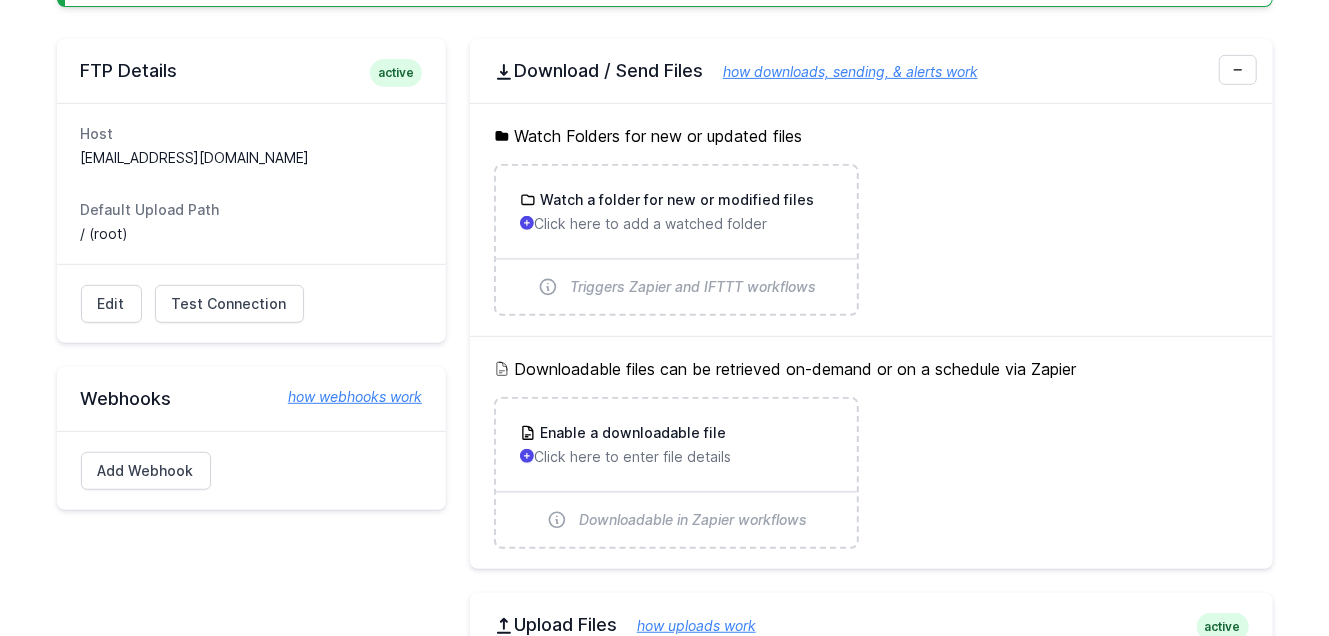scroll, scrollTop: 525, scrollLeft: 0, axis: vertical 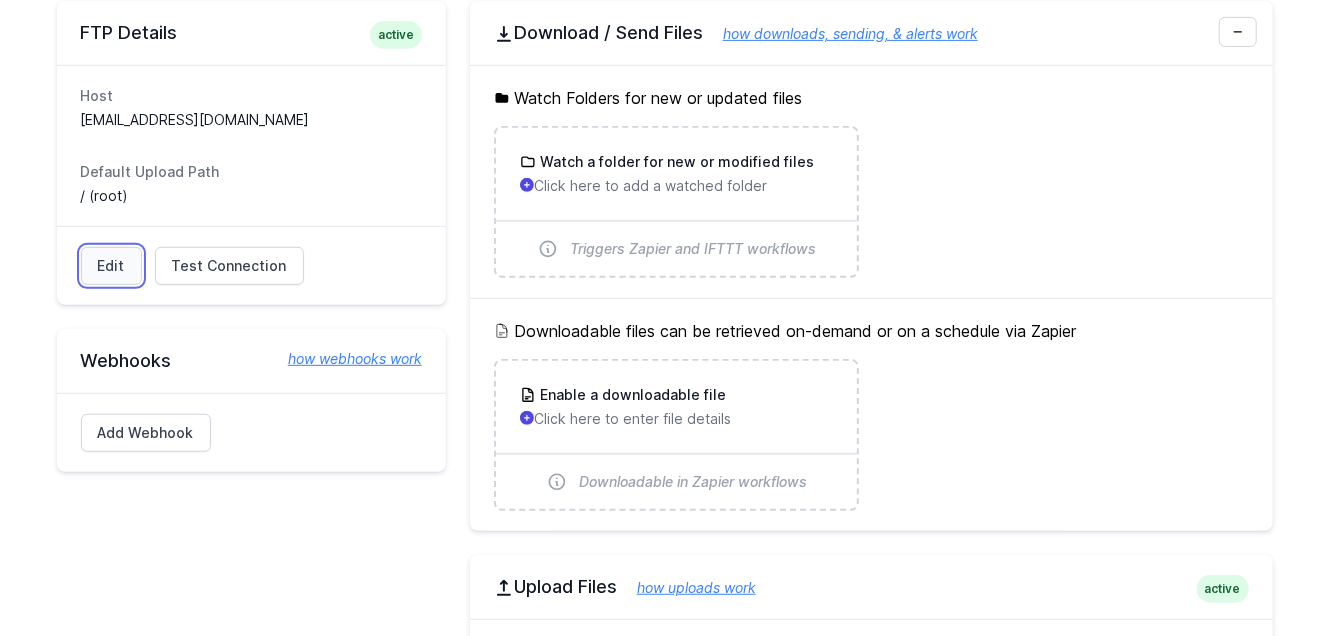 click on "Edit" at bounding box center [111, 266] 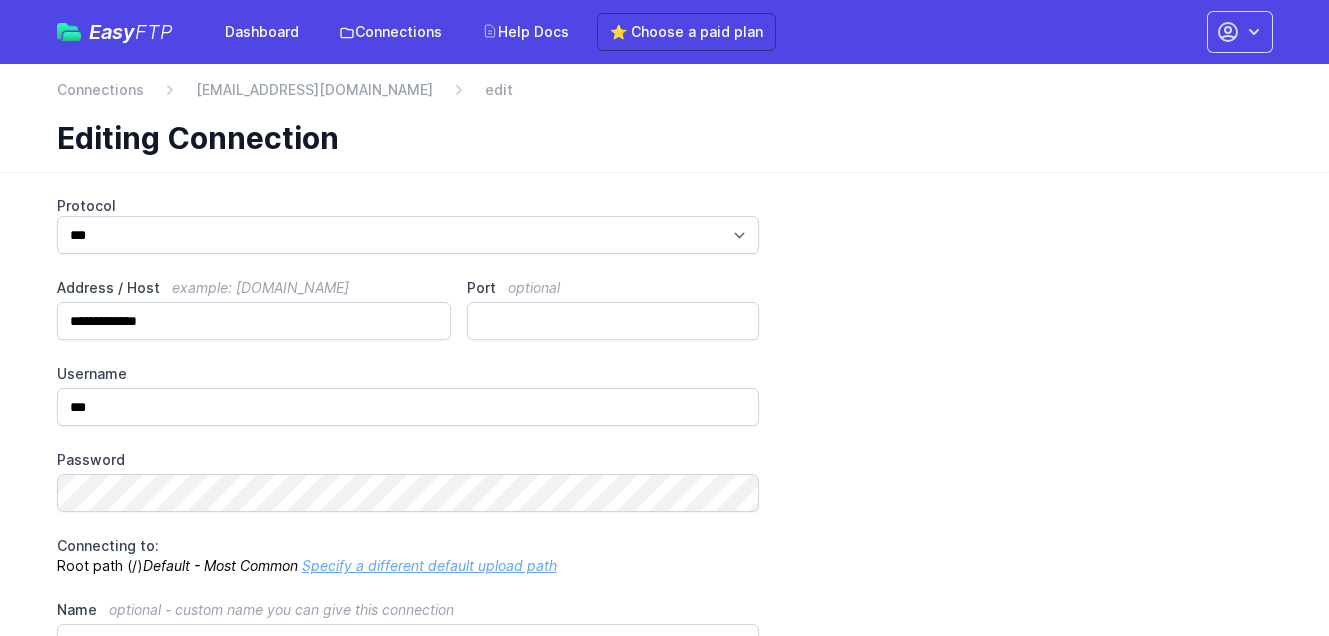 scroll, scrollTop: 0, scrollLeft: 0, axis: both 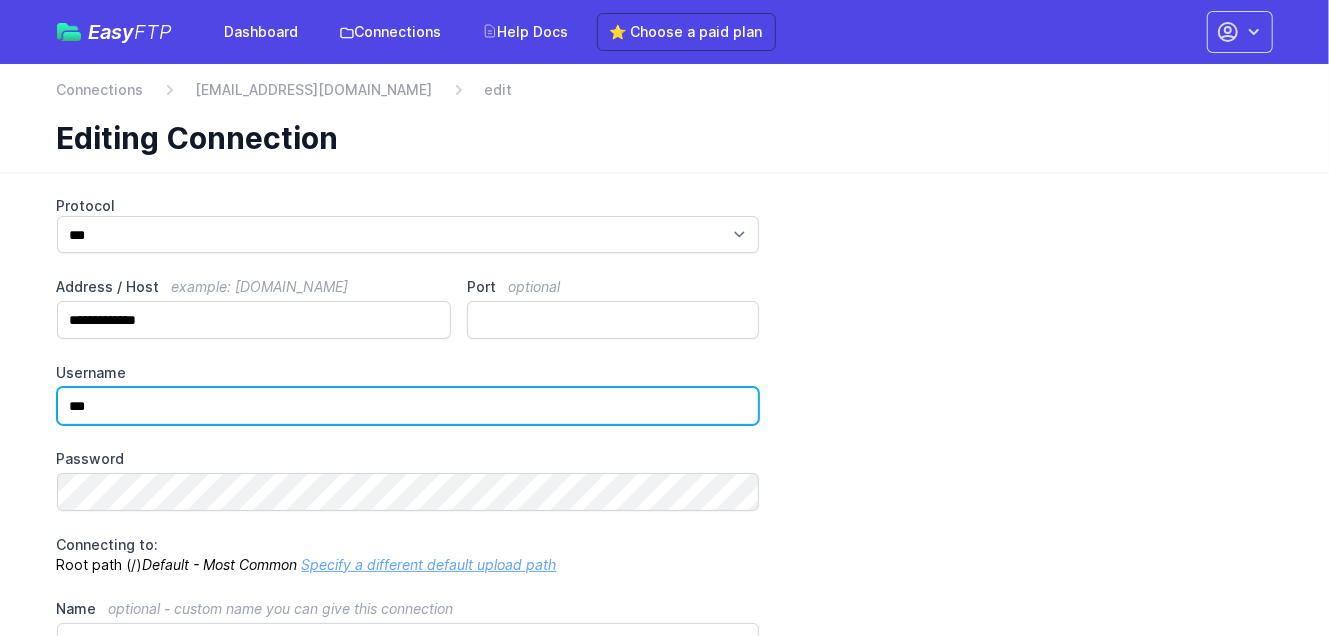 drag, startPoint x: 125, startPoint y: 394, endPoint x: 62, endPoint y: 394, distance: 63 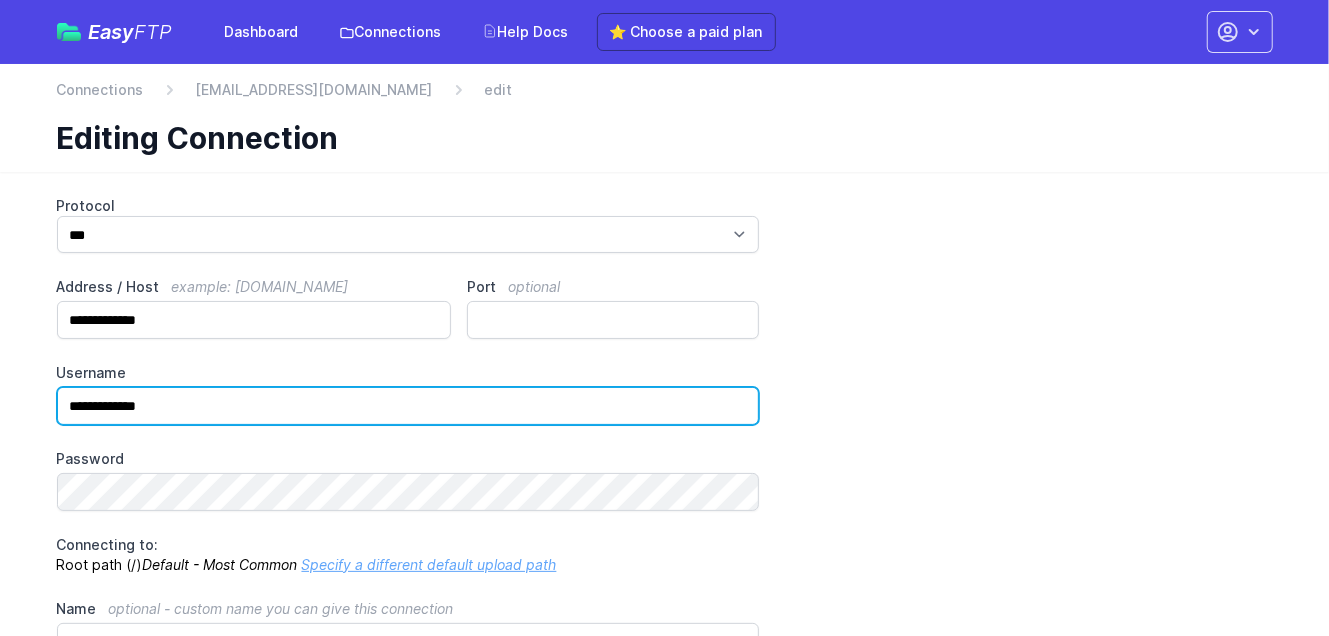 type on "**********" 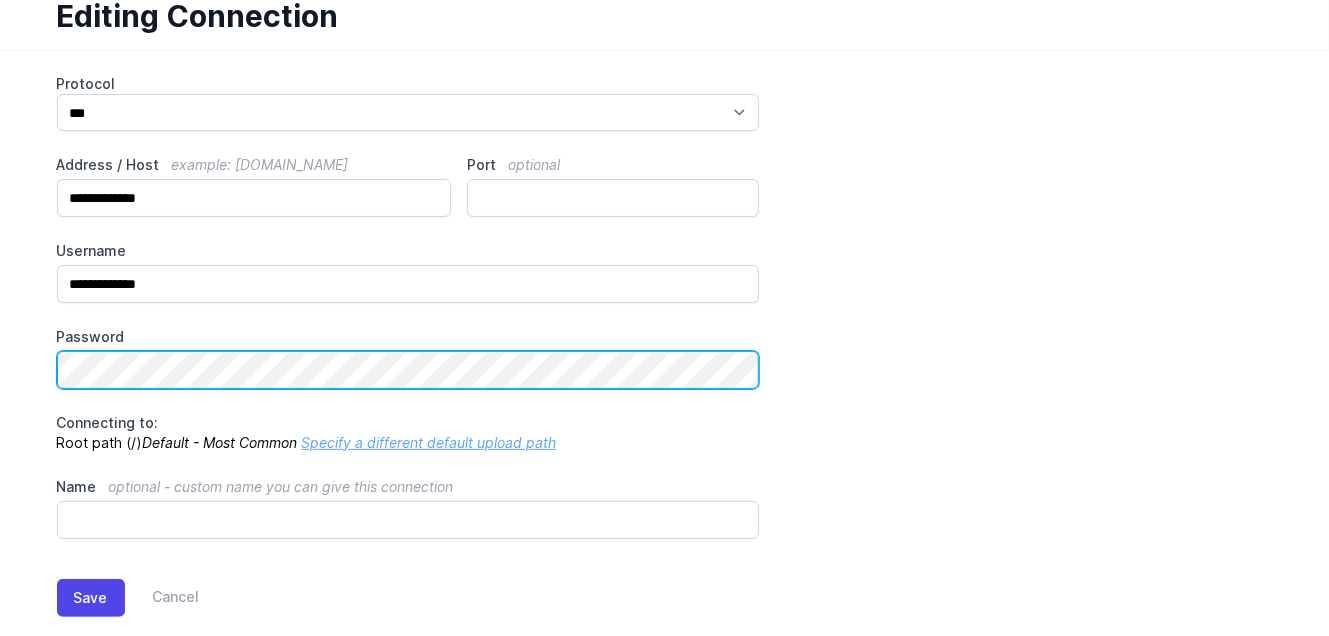 scroll, scrollTop: 156, scrollLeft: 0, axis: vertical 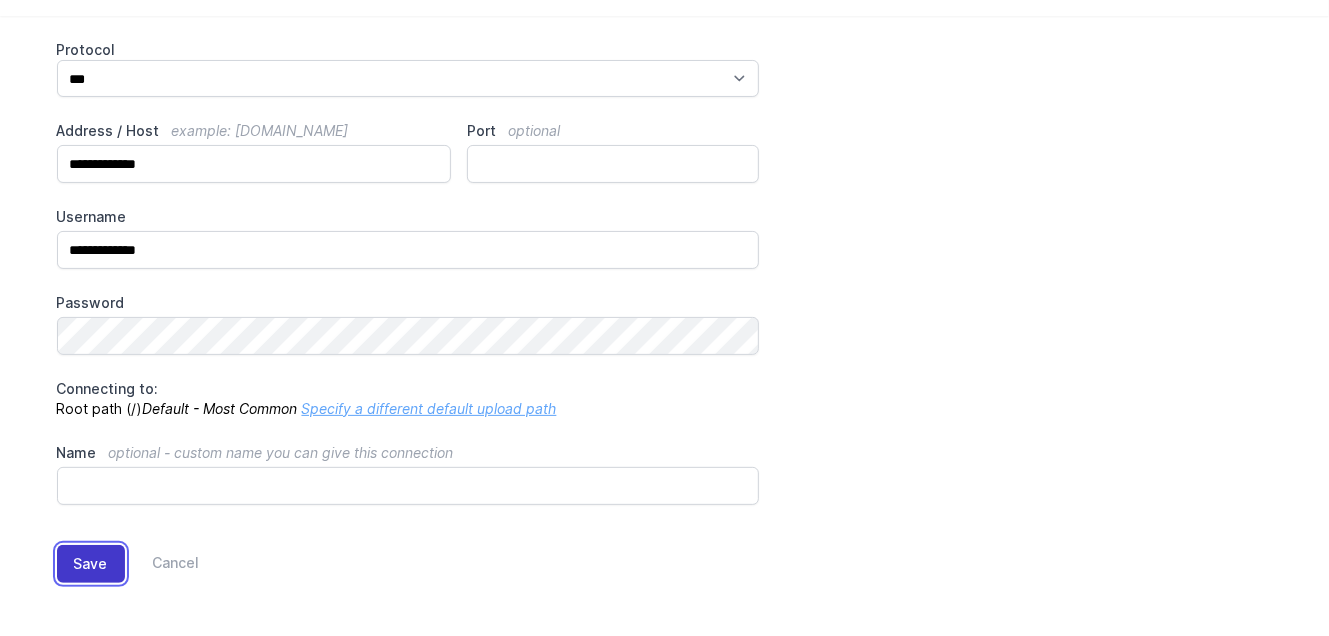 click on "Save" at bounding box center [91, 564] 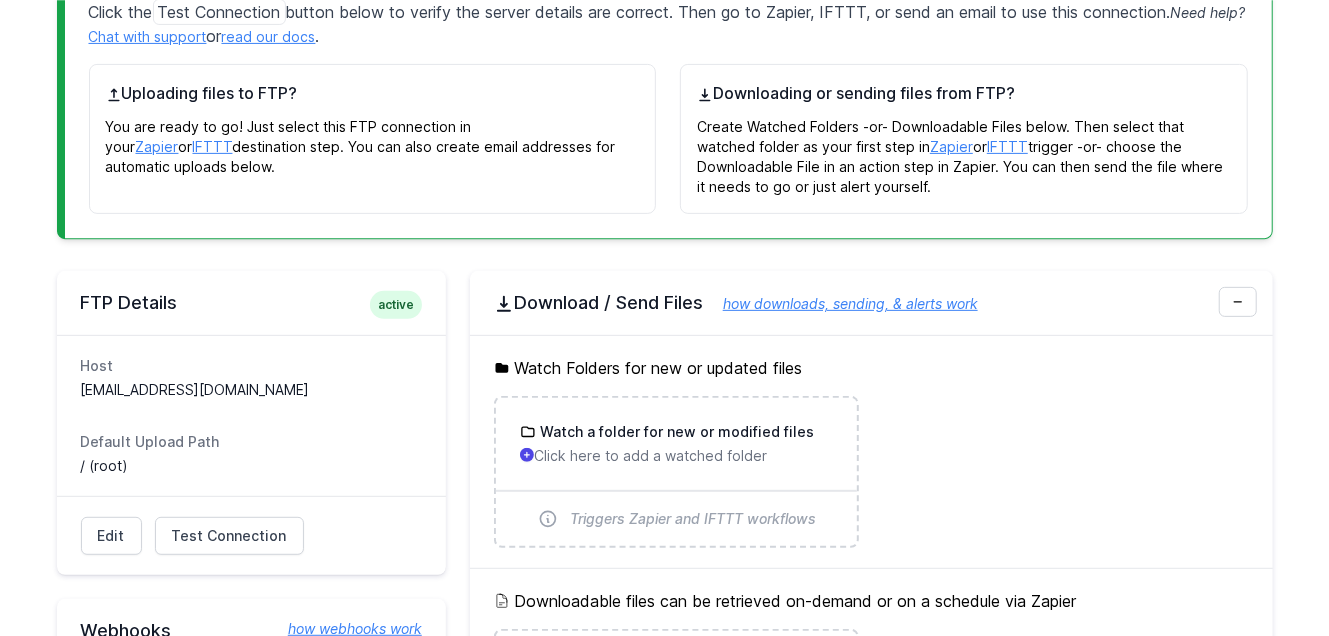 scroll, scrollTop: 420, scrollLeft: 0, axis: vertical 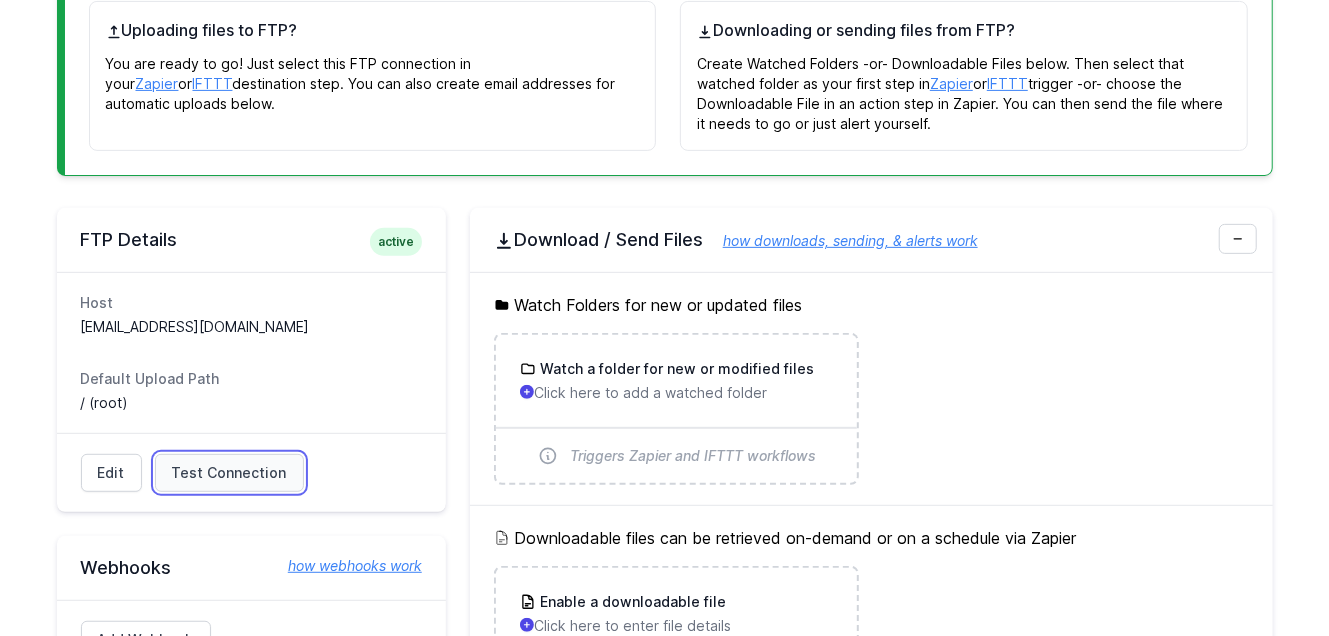 click on "Test Connection" at bounding box center (229, 473) 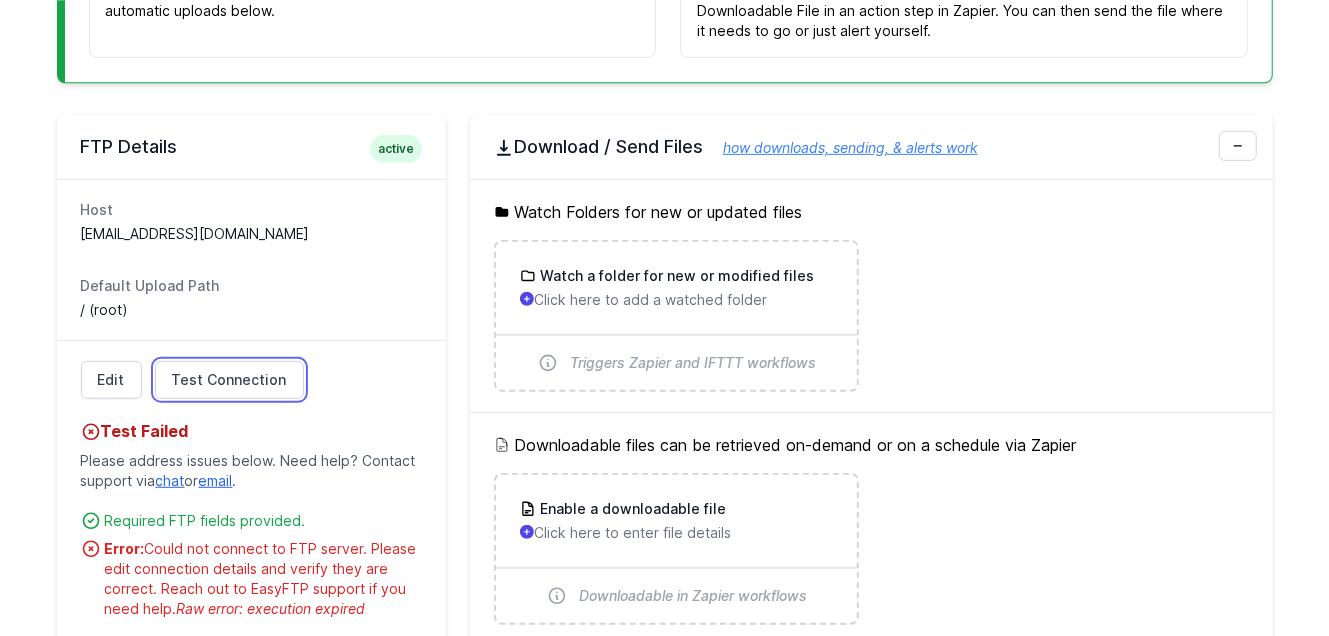 scroll, scrollTop: 525, scrollLeft: 0, axis: vertical 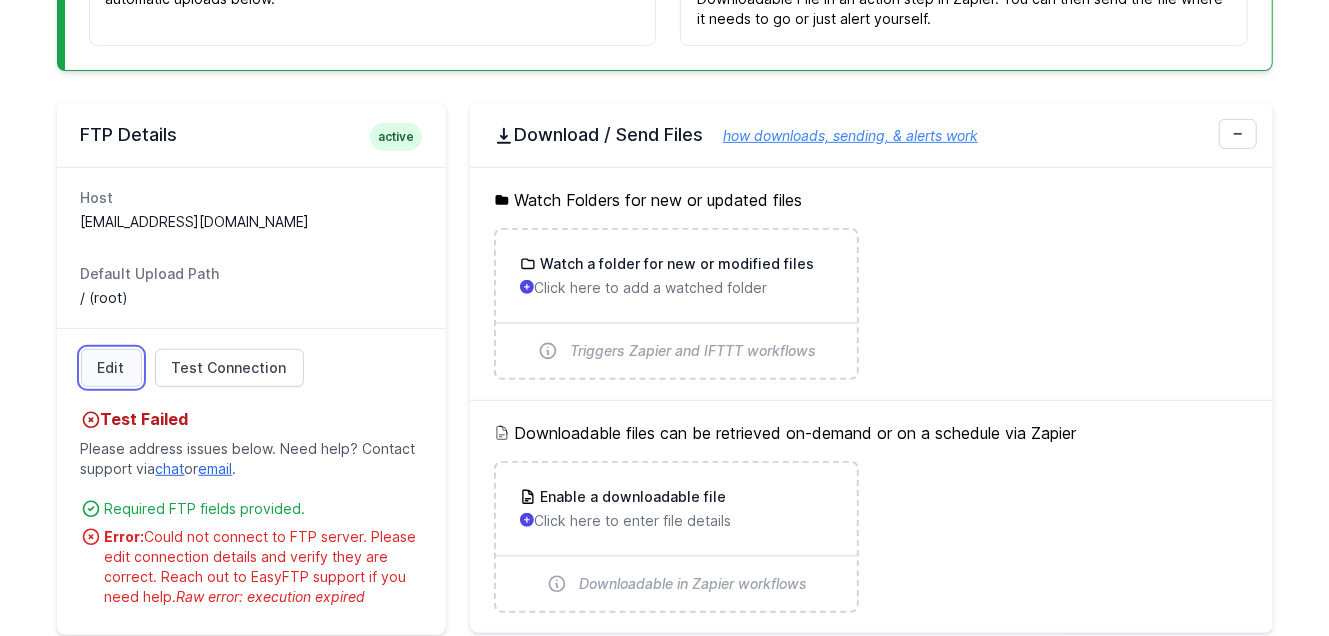 click on "Edit" at bounding box center (111, 368) 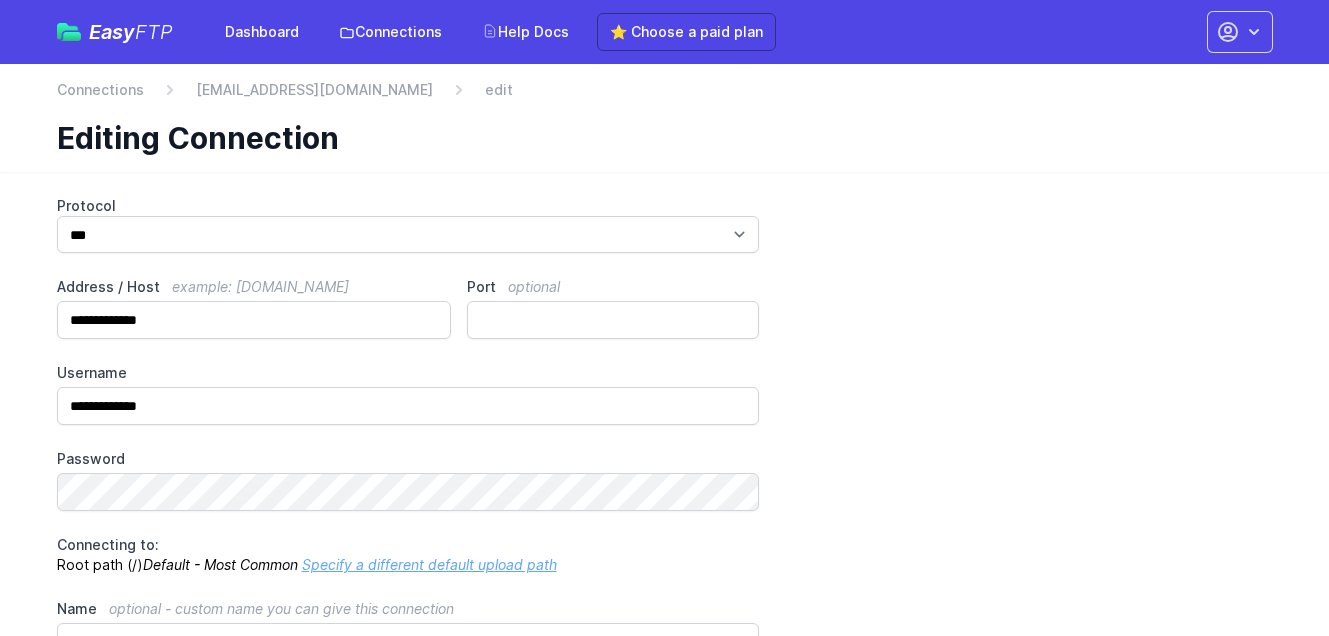 scroll, scrollTop: 0, scrollLeft: 0, axis: both 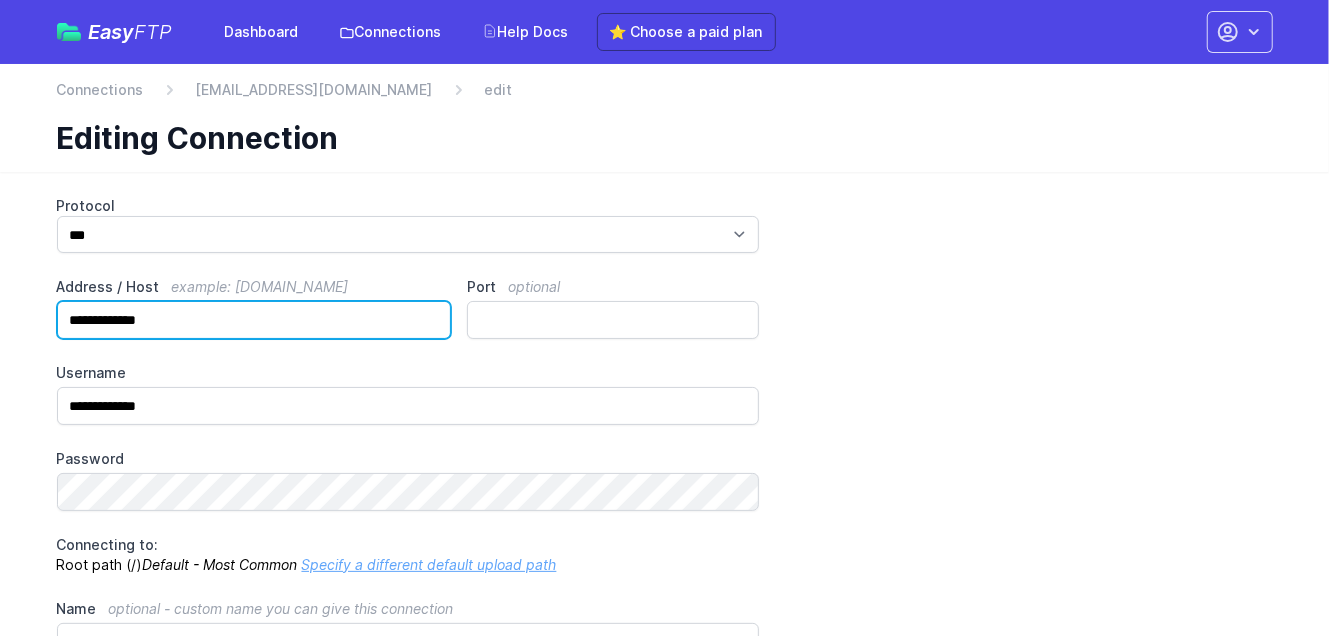 click on "**********" at bounding box center [254, 320] 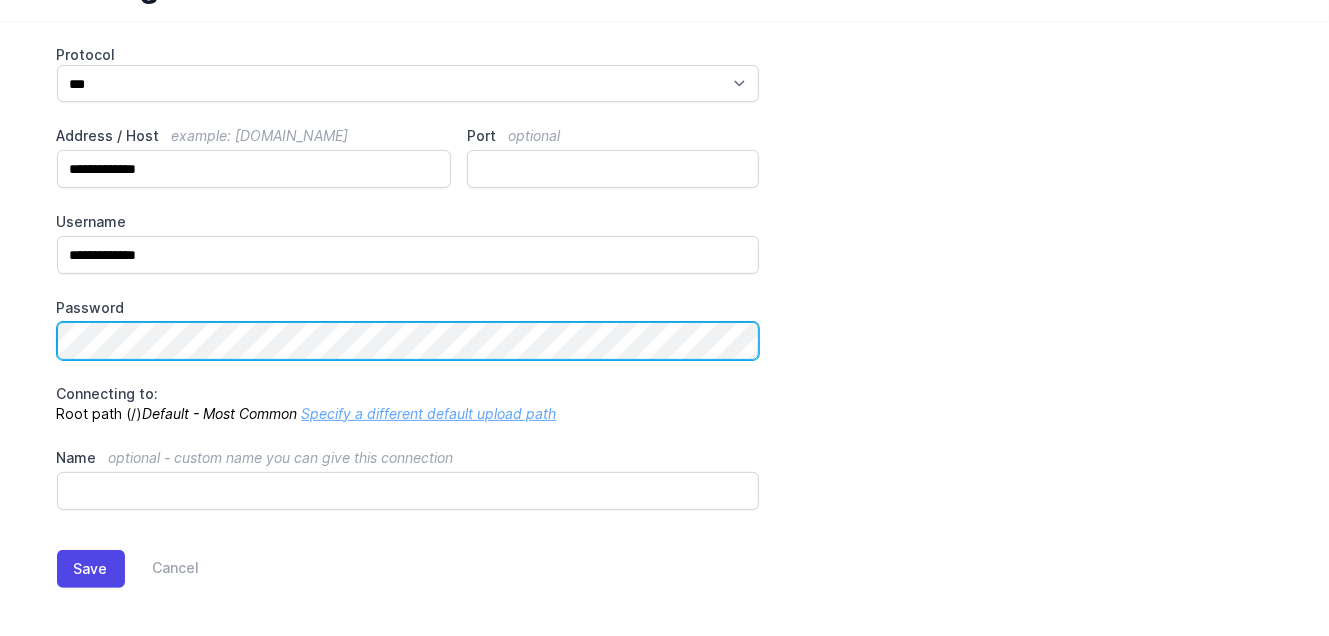 scroll, scrollTop: 156, scrollLeft: 0, axis: vertical 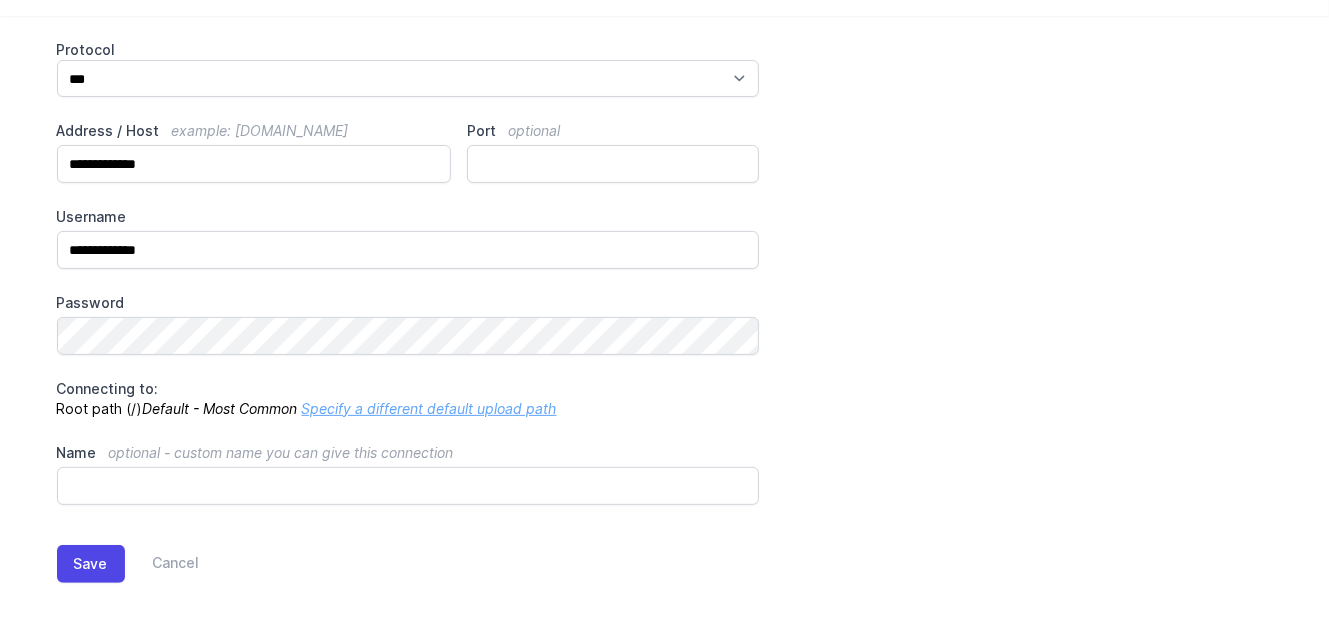 click on "Specify a different default upload path" at bounding box center [429, 408] 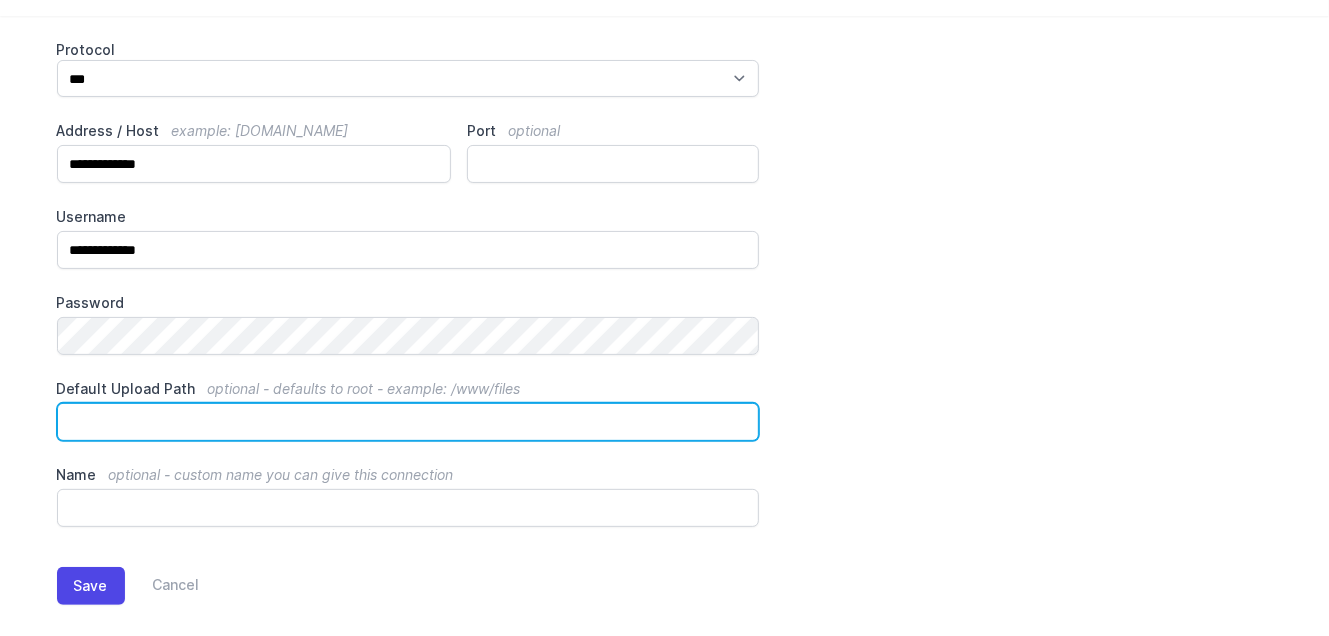 click on "Default Upload Path  optional - defaults to root - example: /www/files" at bounding box center (408, 422) 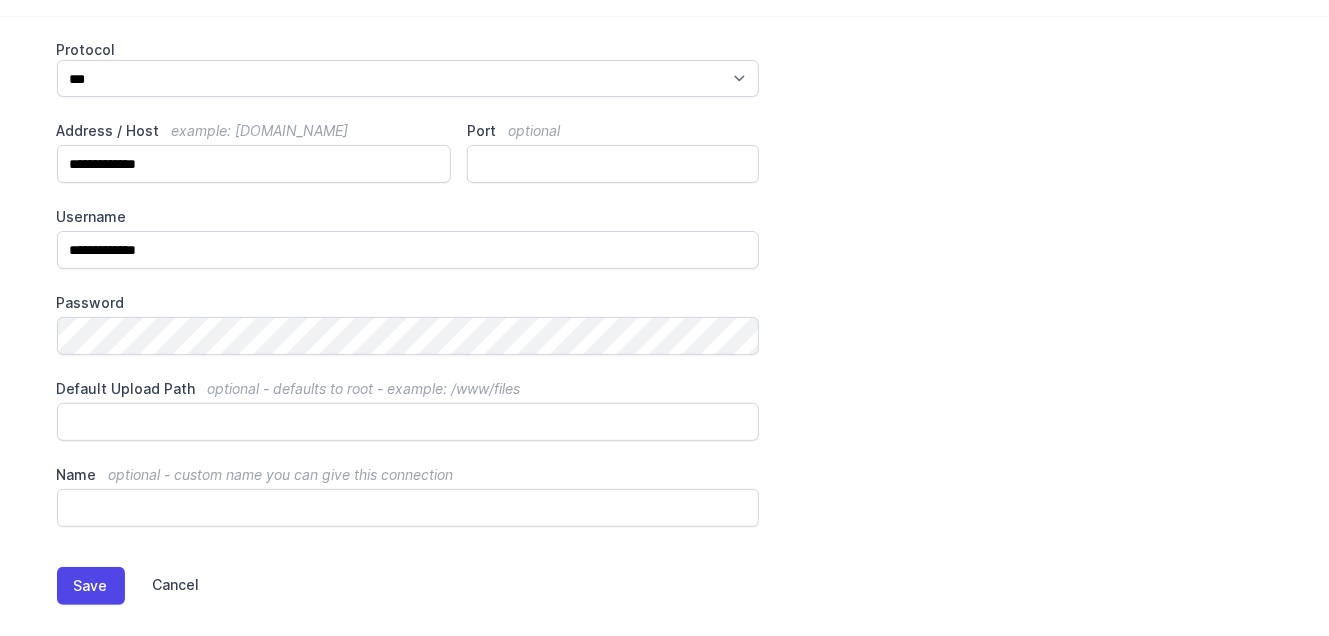click on "Cancel" at bounding box center (162, 586) 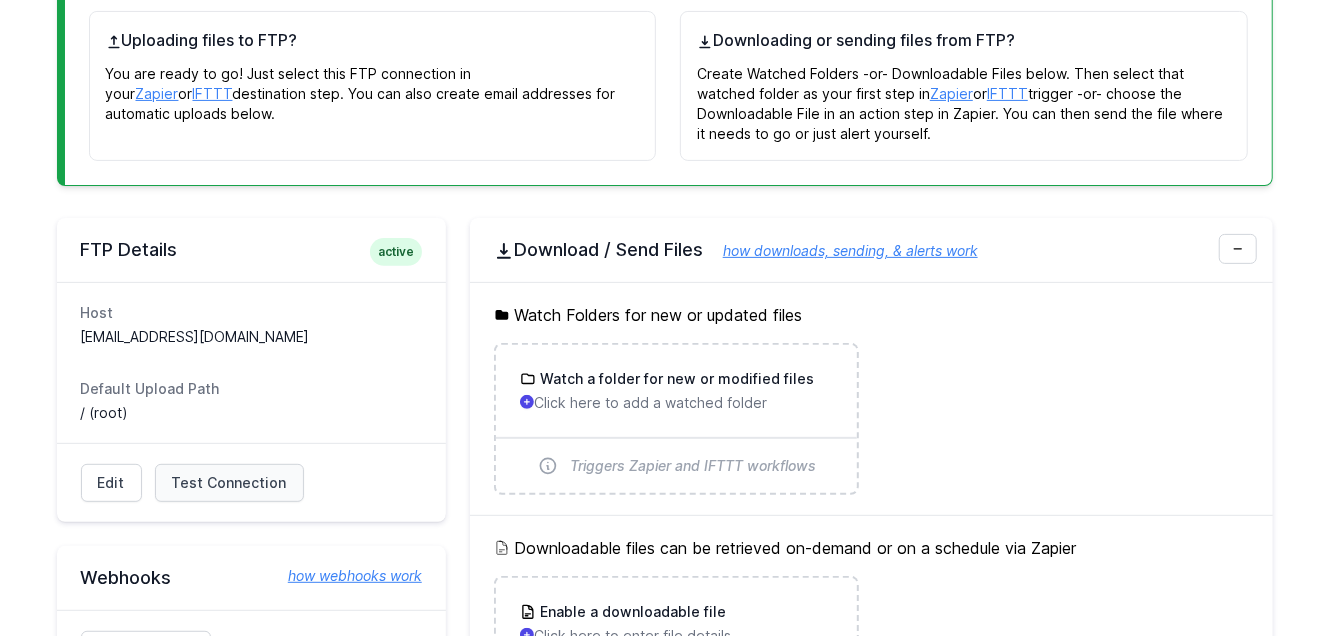 scroll, scrollTop: 315, scrollLeft: 0, axis: vertical 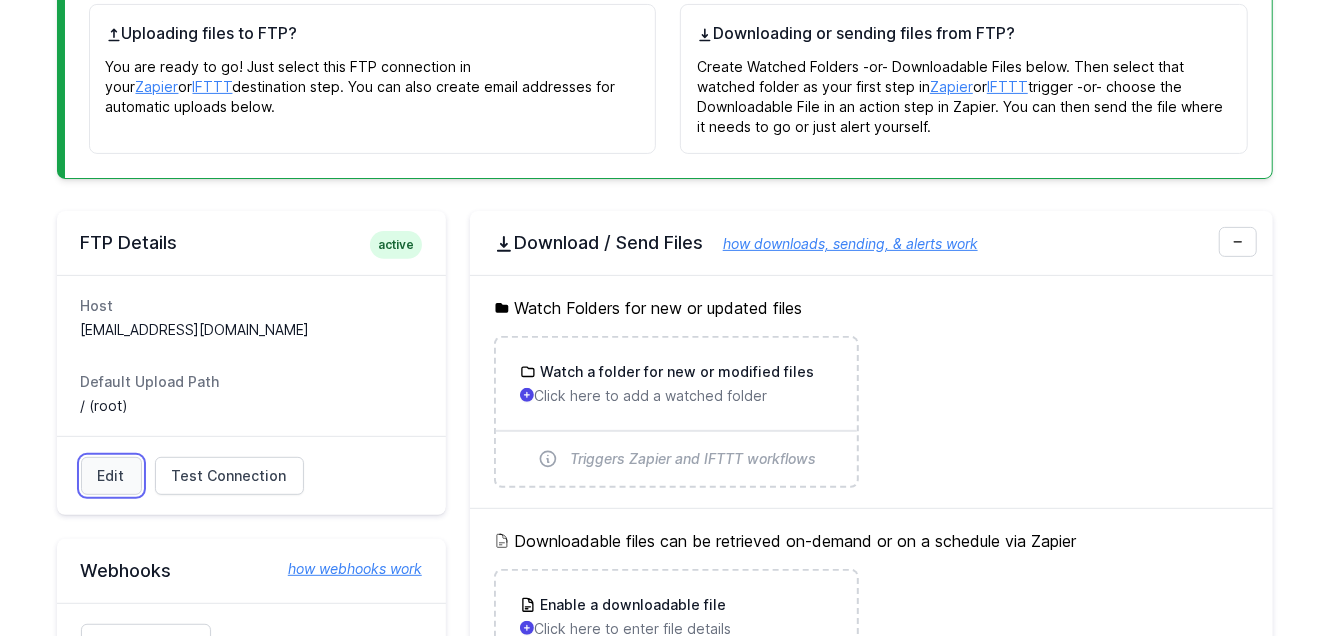 click on "Edit" at bounding box center (111, 476) 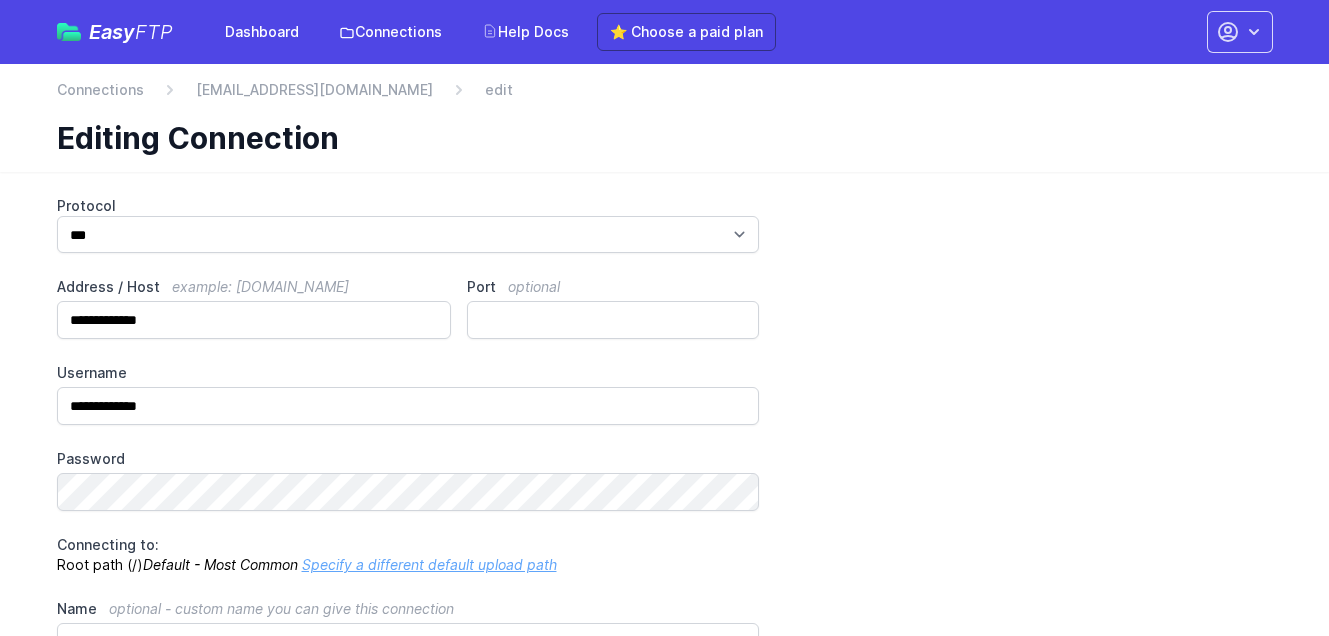 scroll, scrollTop: 0, scrollLeft: 0, axis: both 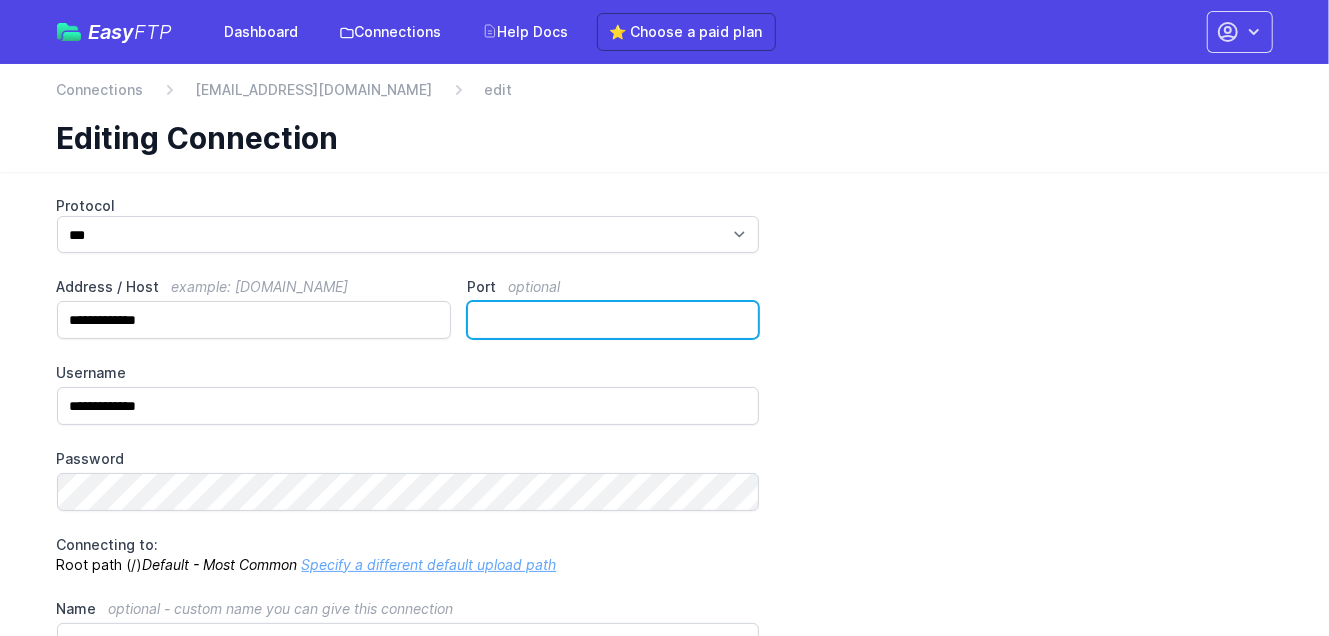 click on "Port  optional" at bounding box center [613, 320] 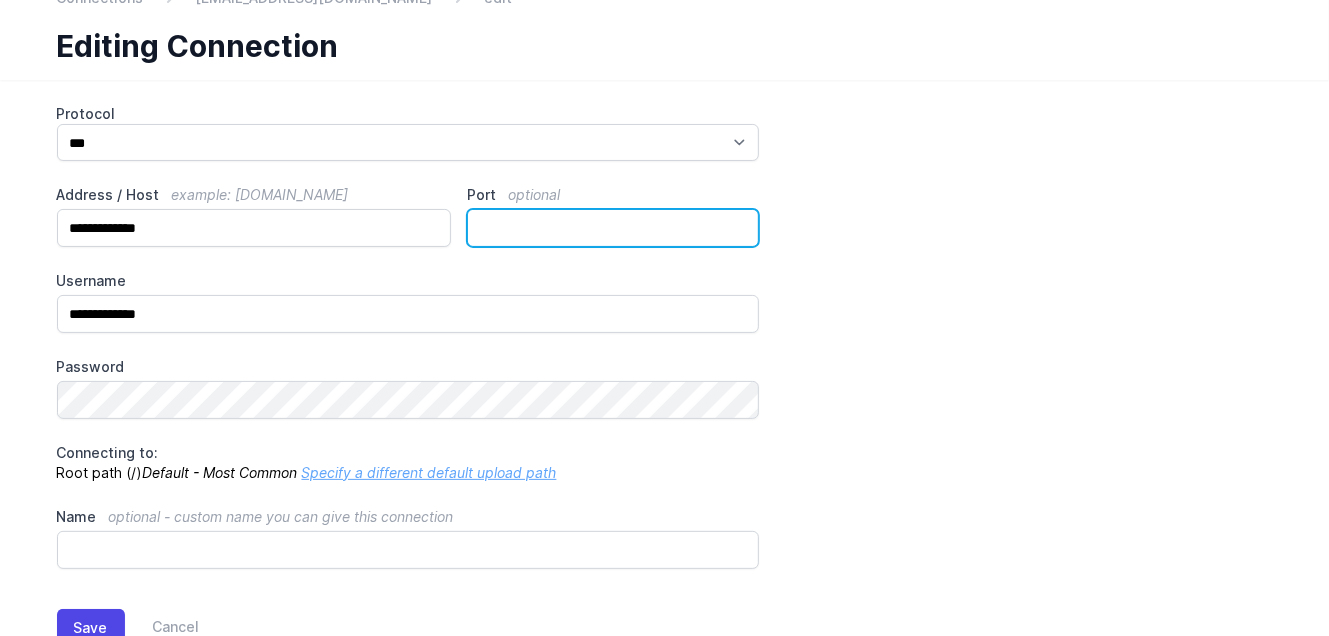 scroll, scrollTop: 156, scrollLeft: 0, axis: vertical 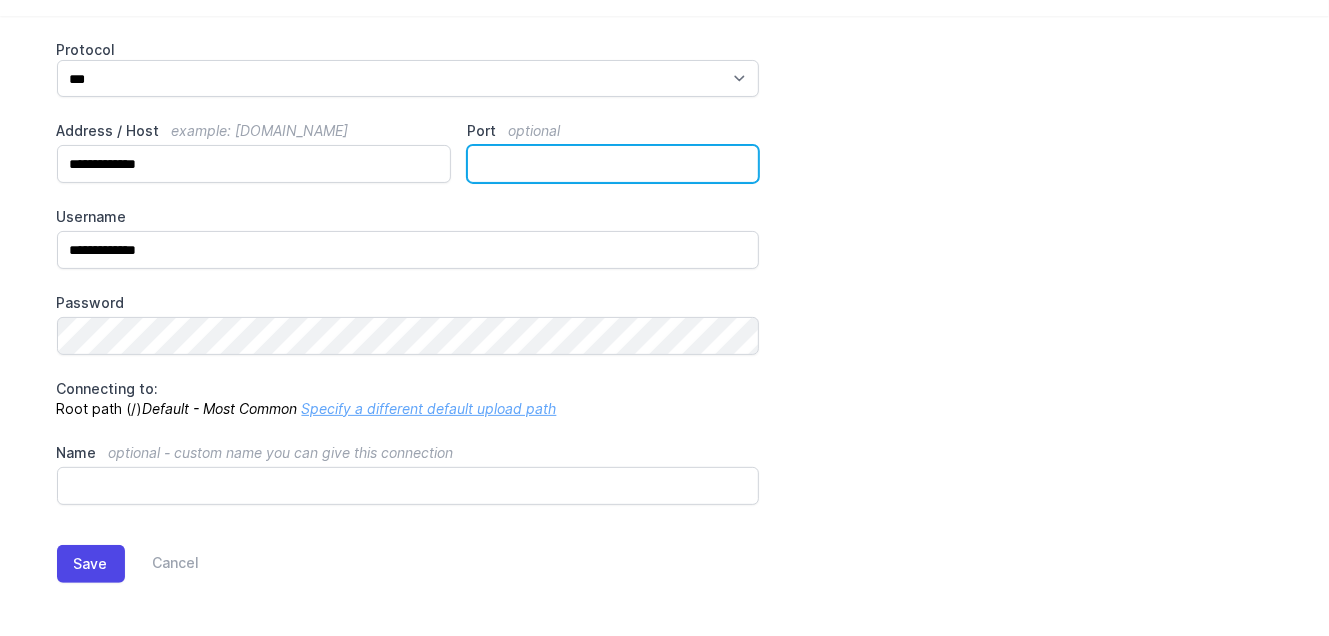 type on "**" 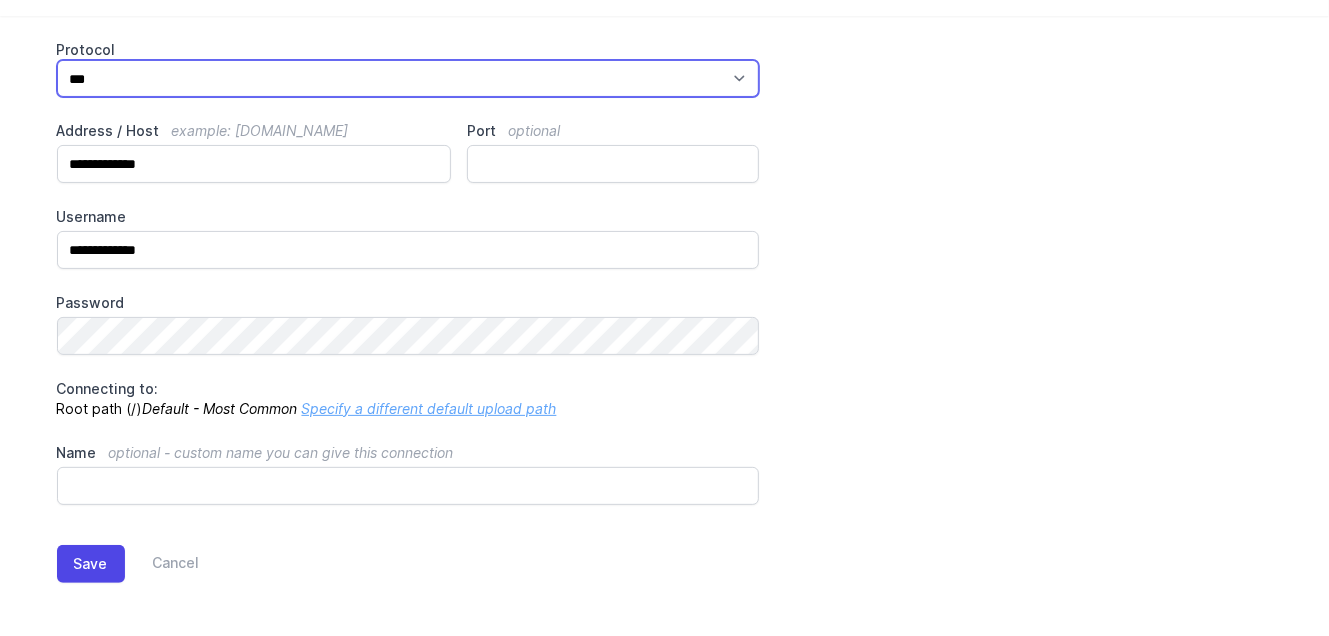 click on "***
****
****" at bounding box center (408, 78) 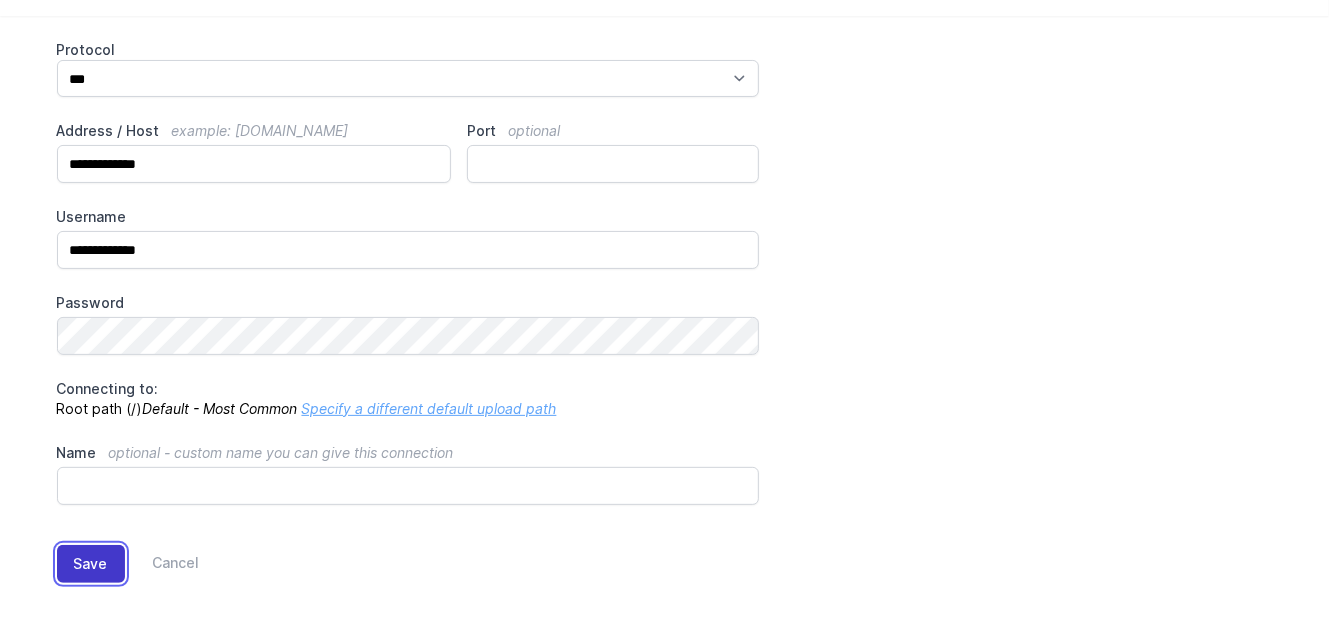 click on "Save" at bounding box center [91, 564] 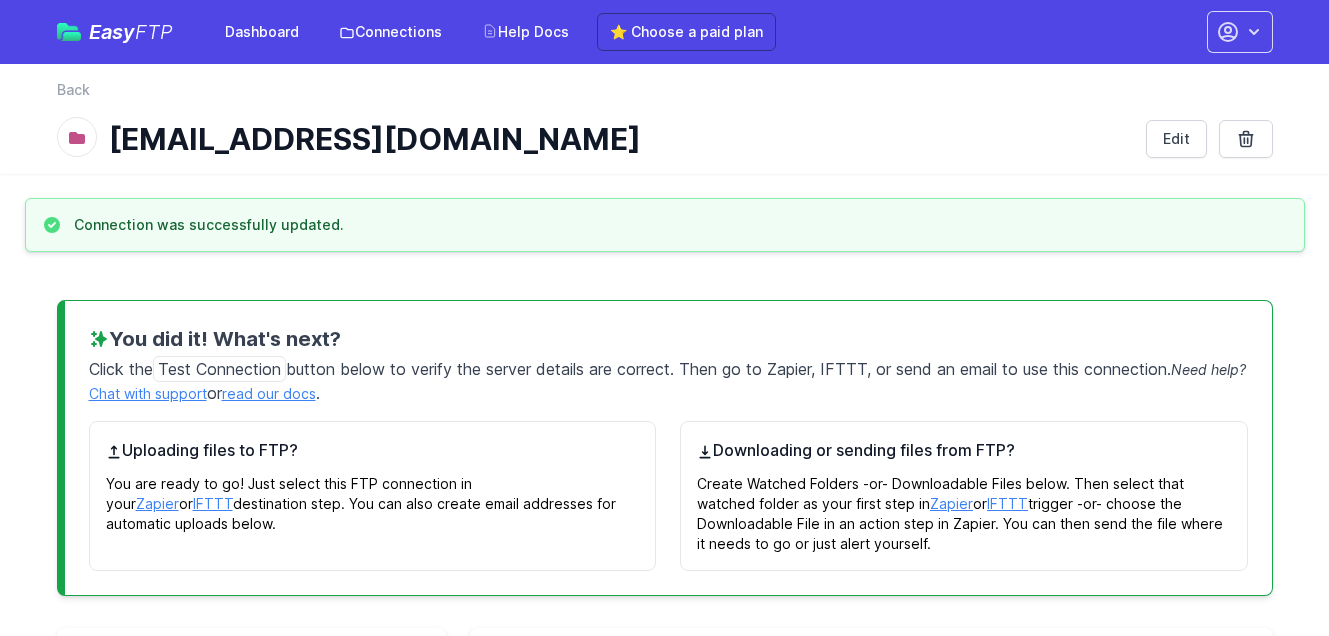 scroll, scrollTop: 0, scrollLeft: 0, axis: both 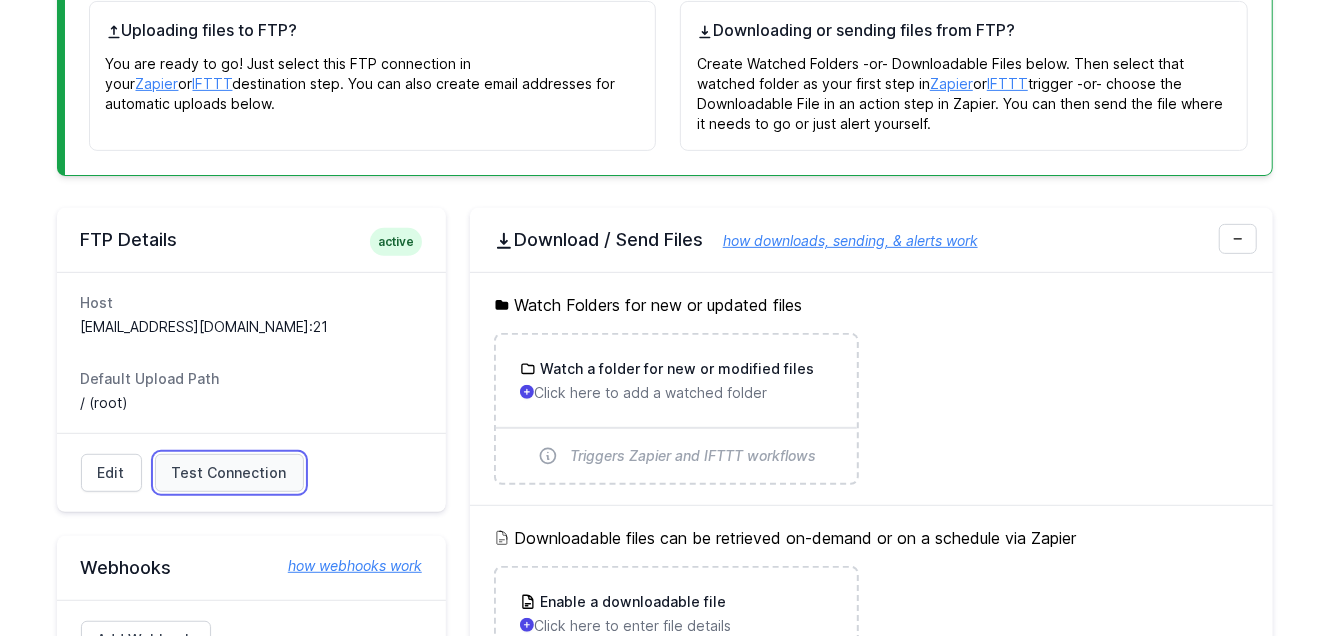 click on "Test Connection" at bounding box center (229, 473) 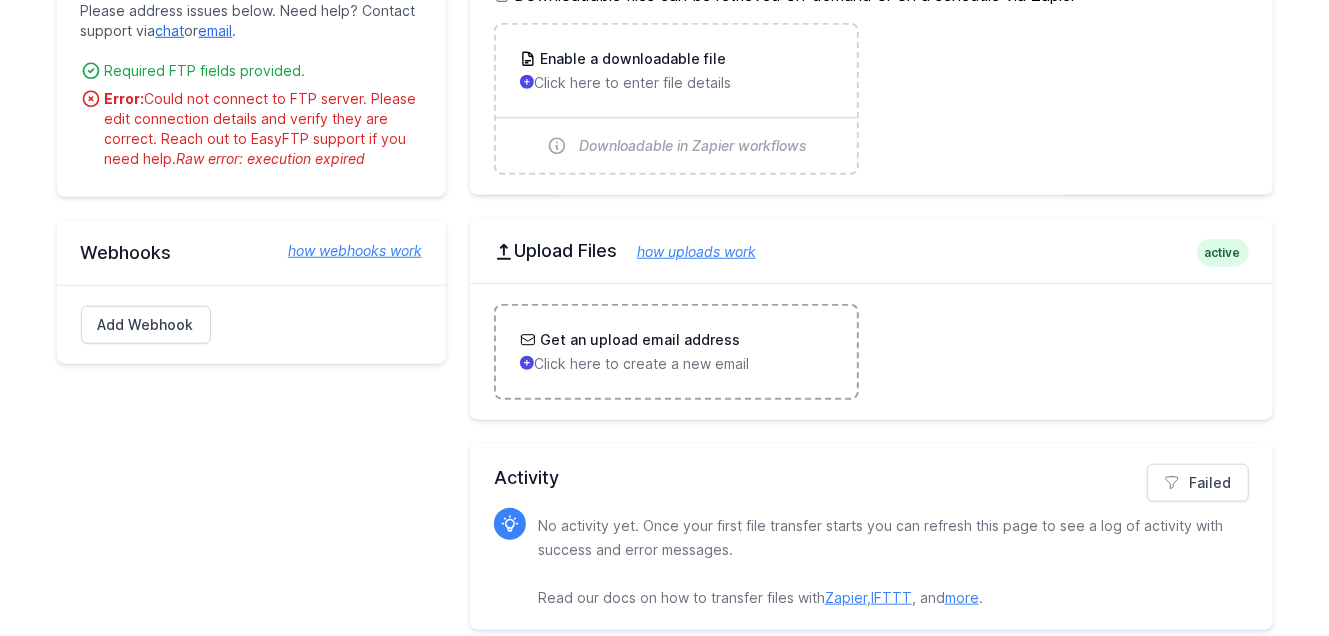 scroll, scrollTop: 971, scrollLeft: 0, axis: vertical 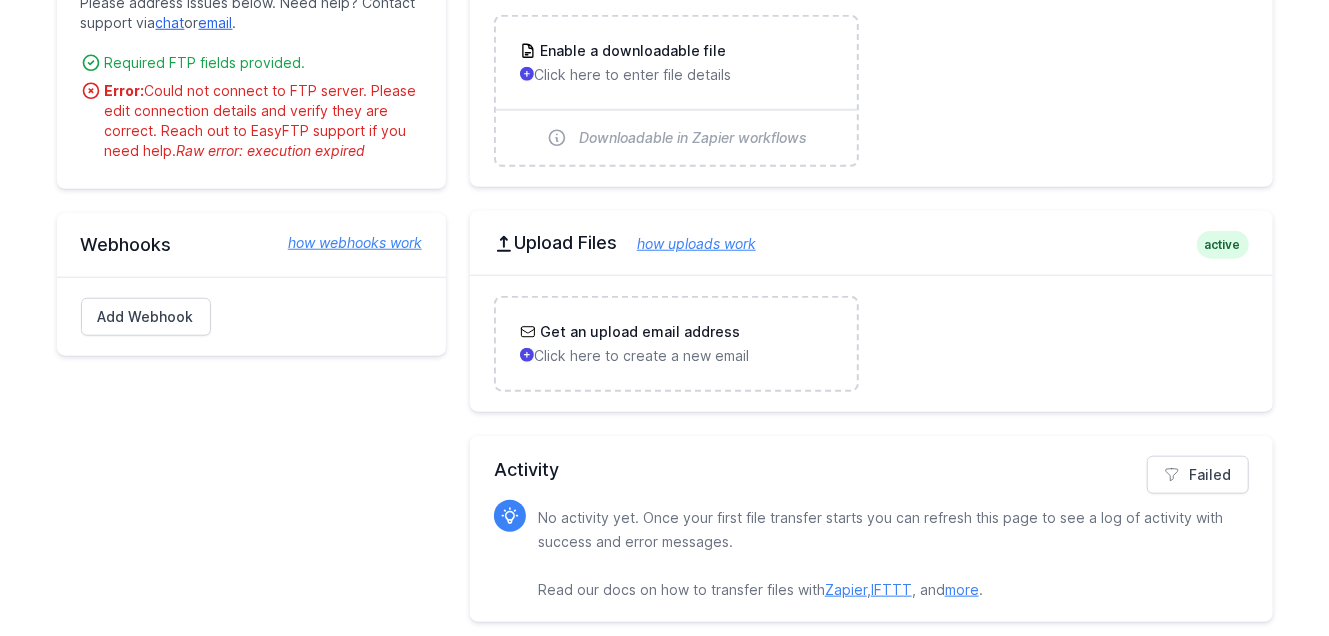 click on "how webhooks work" at bounding box center [345, 243] 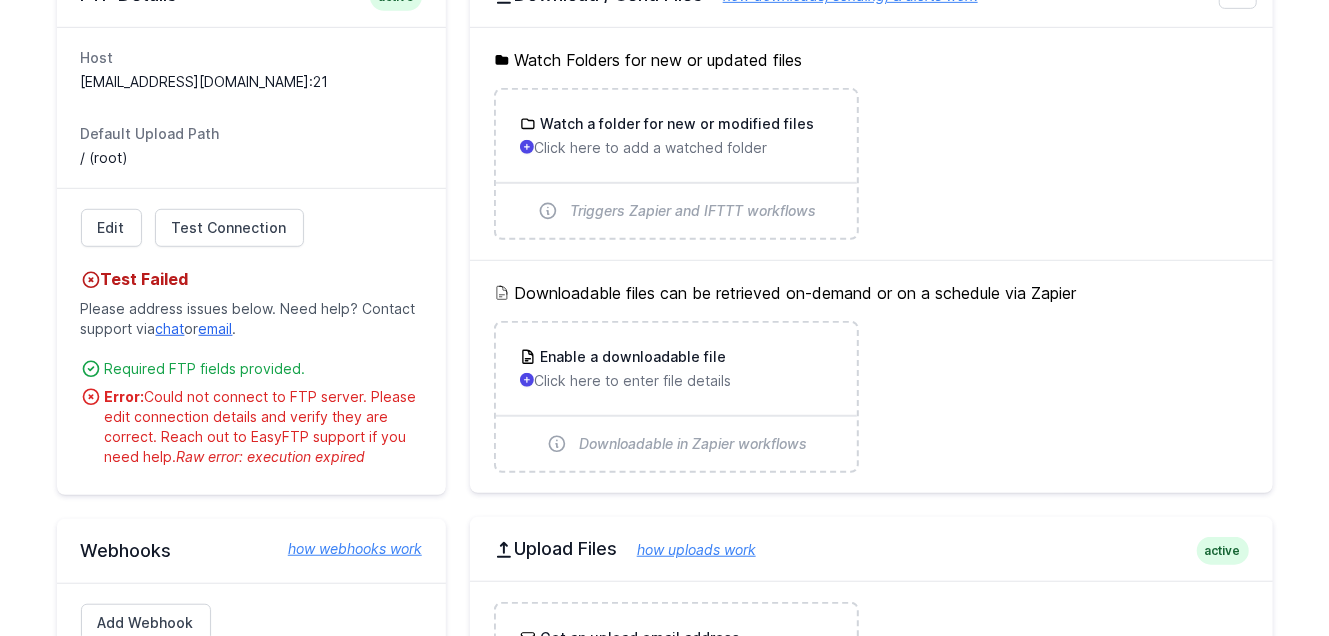 scroll, scrollTop: 656, scrollLeft: 0, axis: vertical 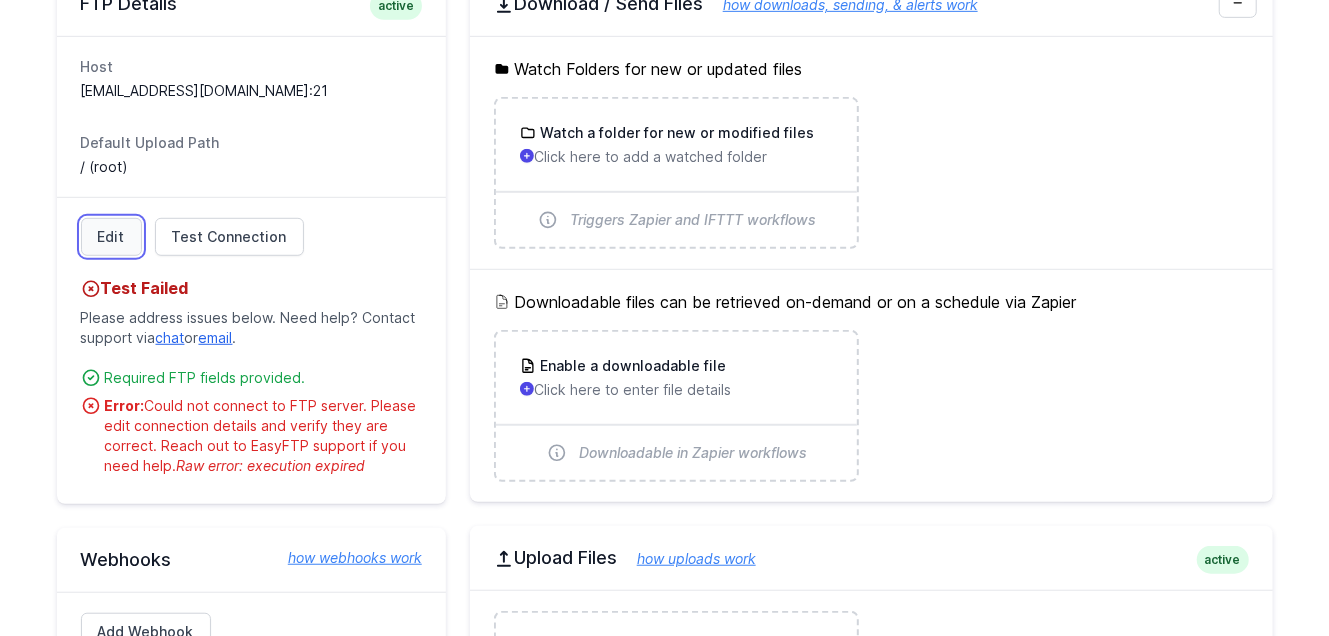 click on "Edit" at bounding box center [111, 237] 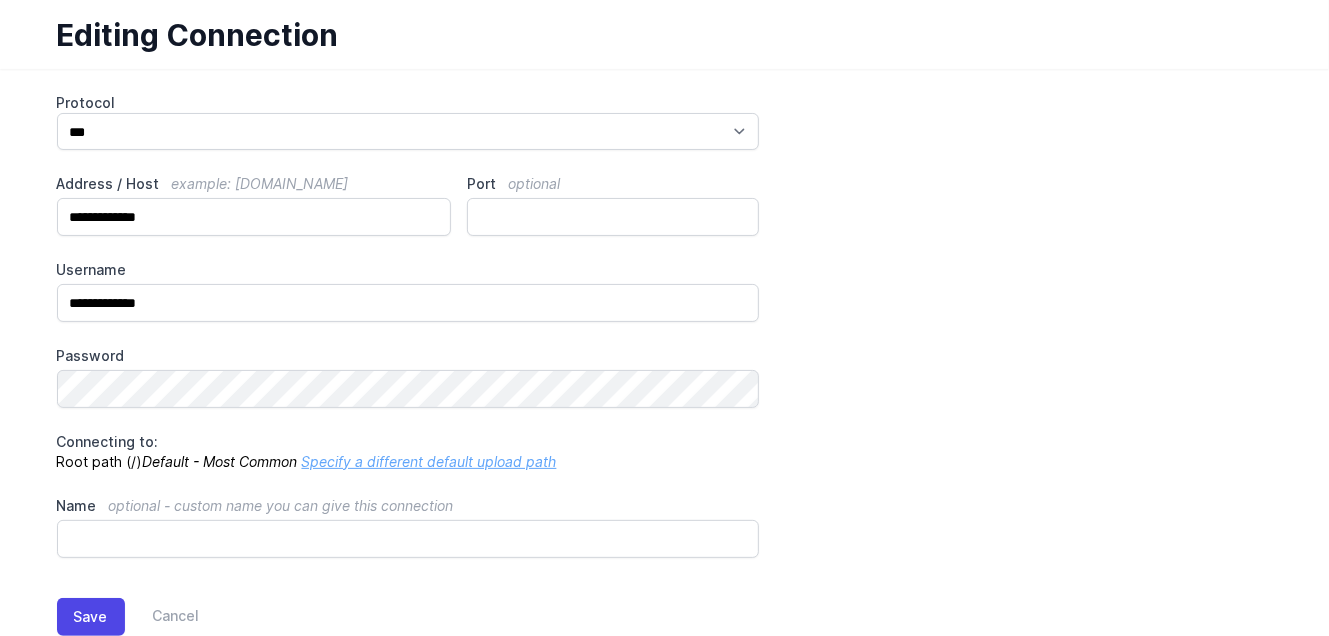 scroll, scrollTop: 156, scrollLeft: 0, axis: vertical 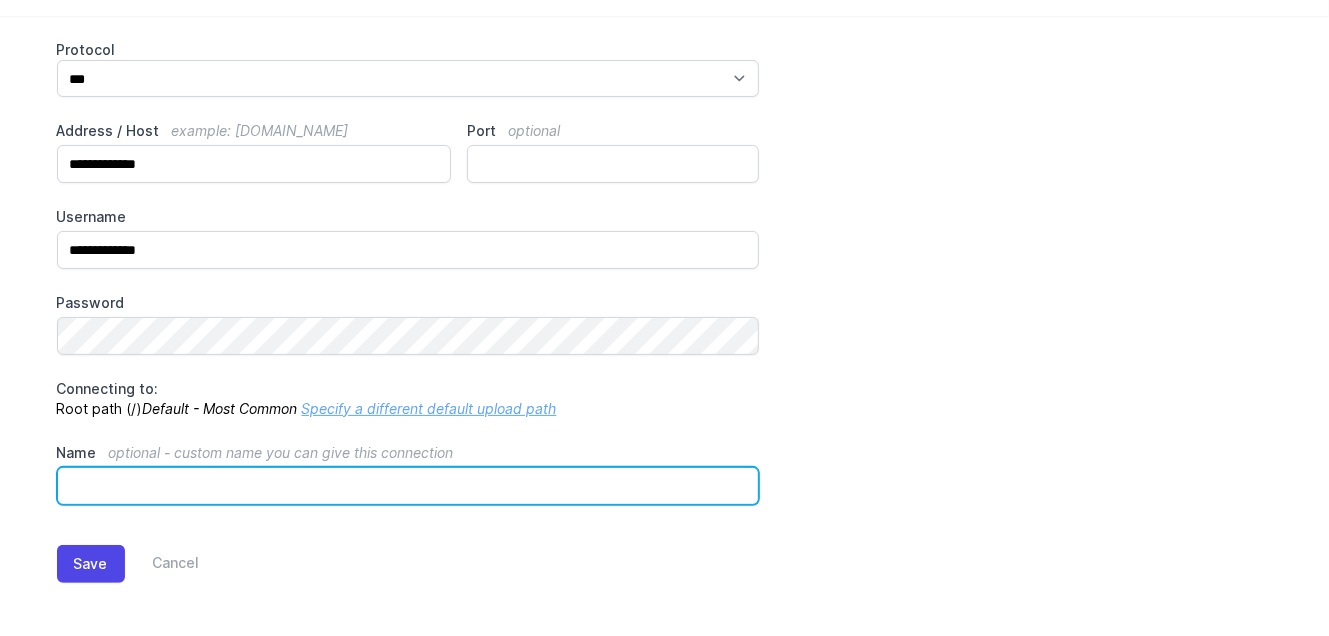 click on "Name  optional - custom name you can give this connection" at bounding box center [408, 486] 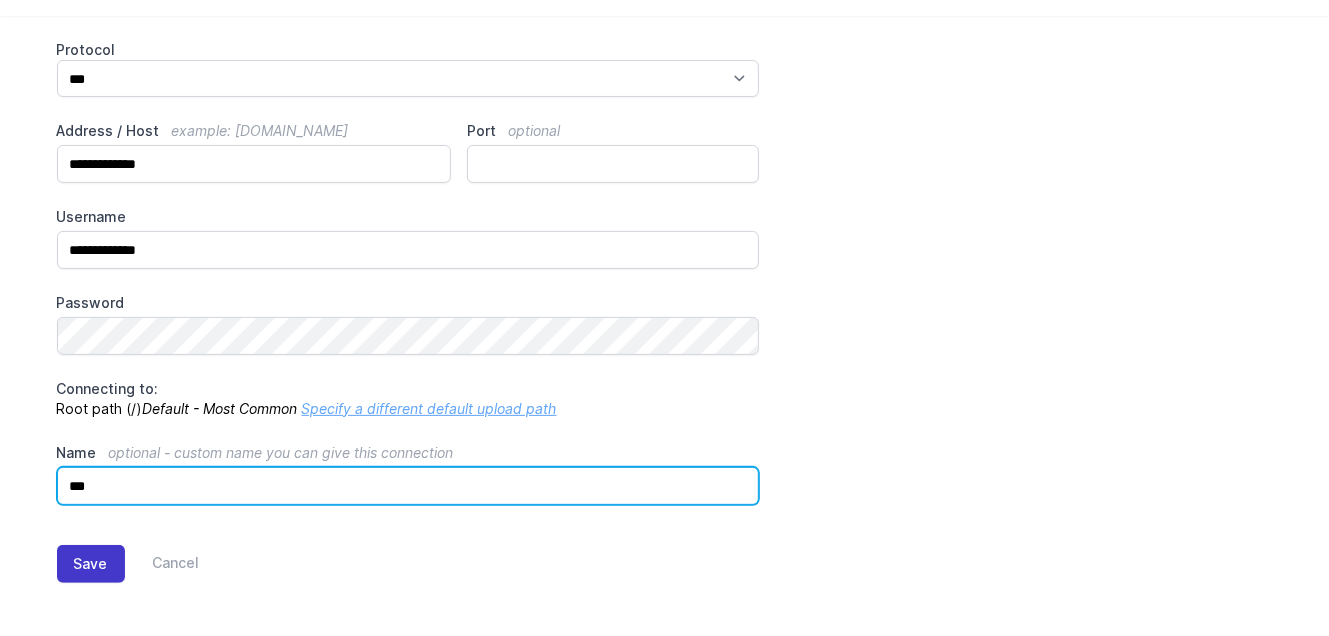 type on "***" 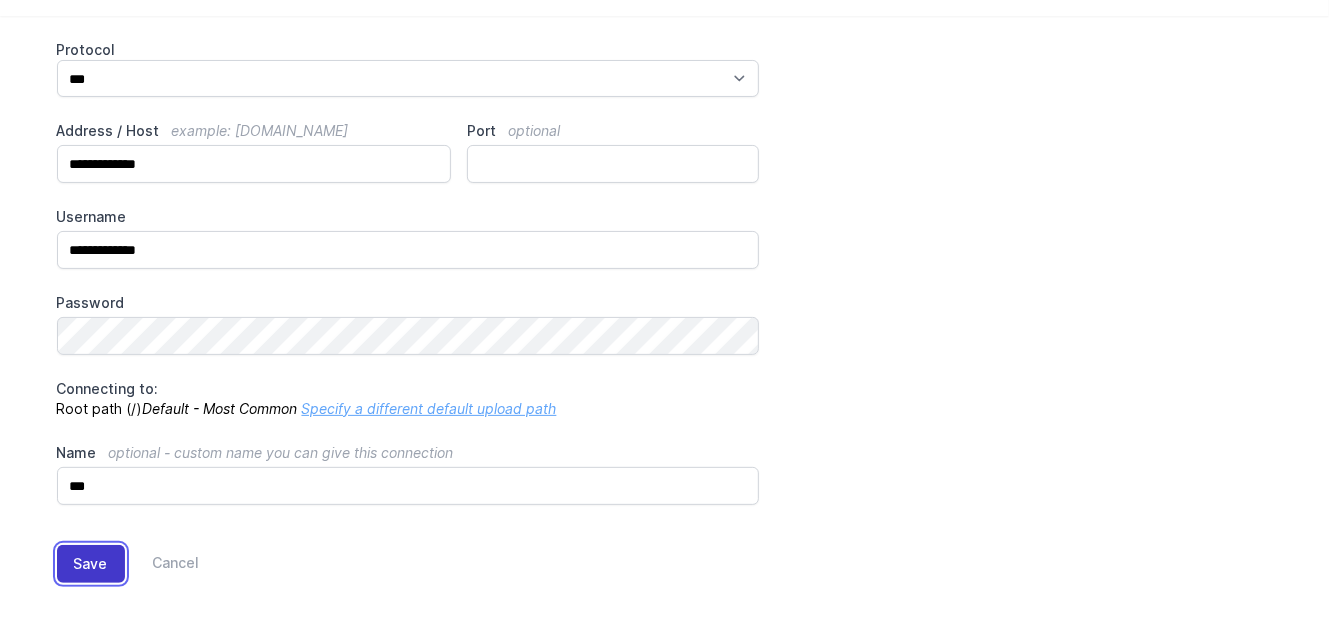 click on "Save" at bounding box center [91, 564] 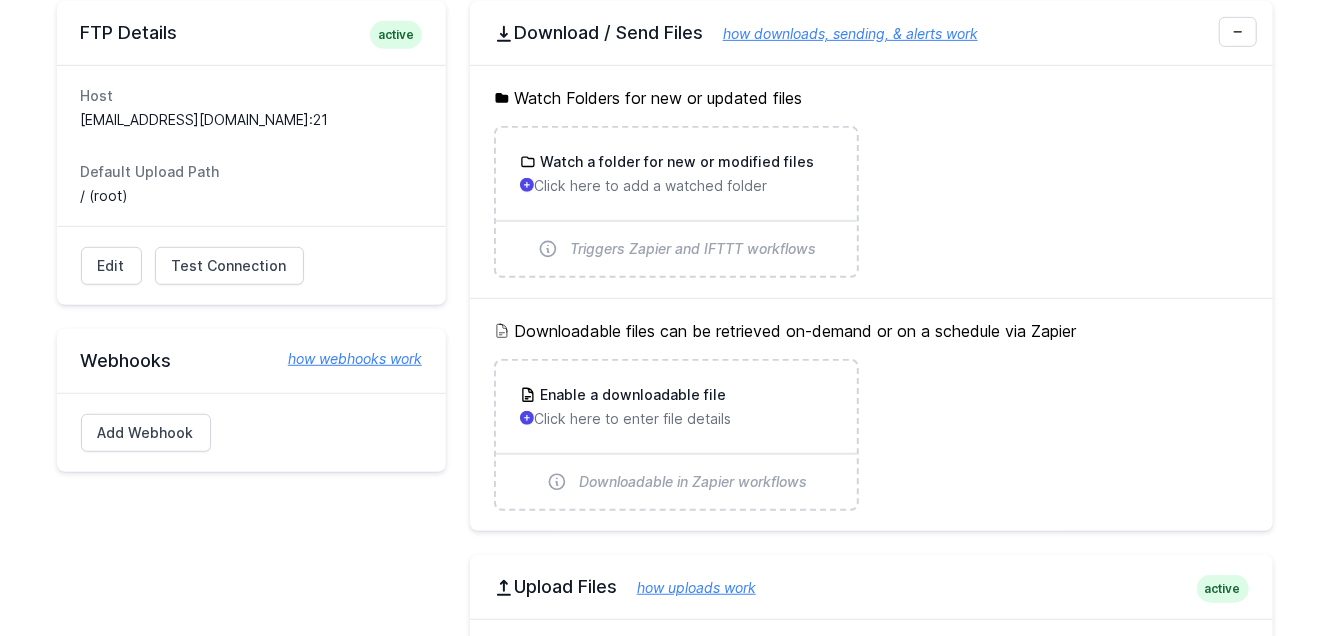 scroll, scrollTop: 630, scrollLeft: 0, axis: vertical 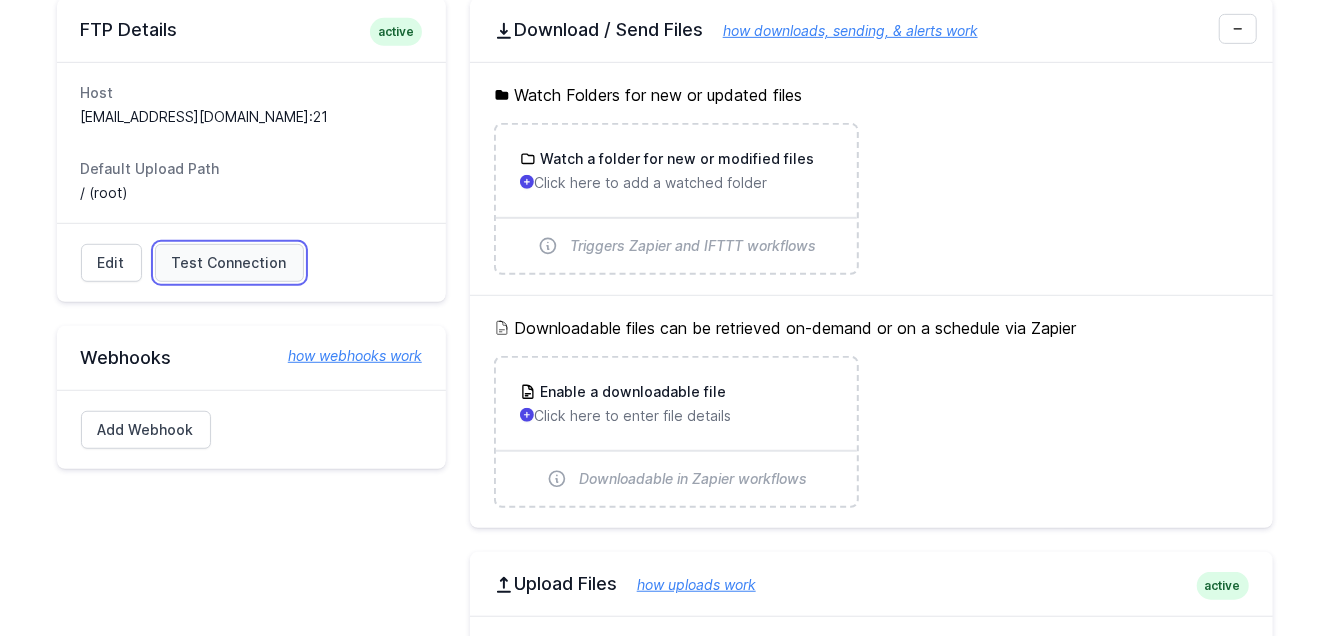click on "Test Connection" at bounding box center [229, 263] 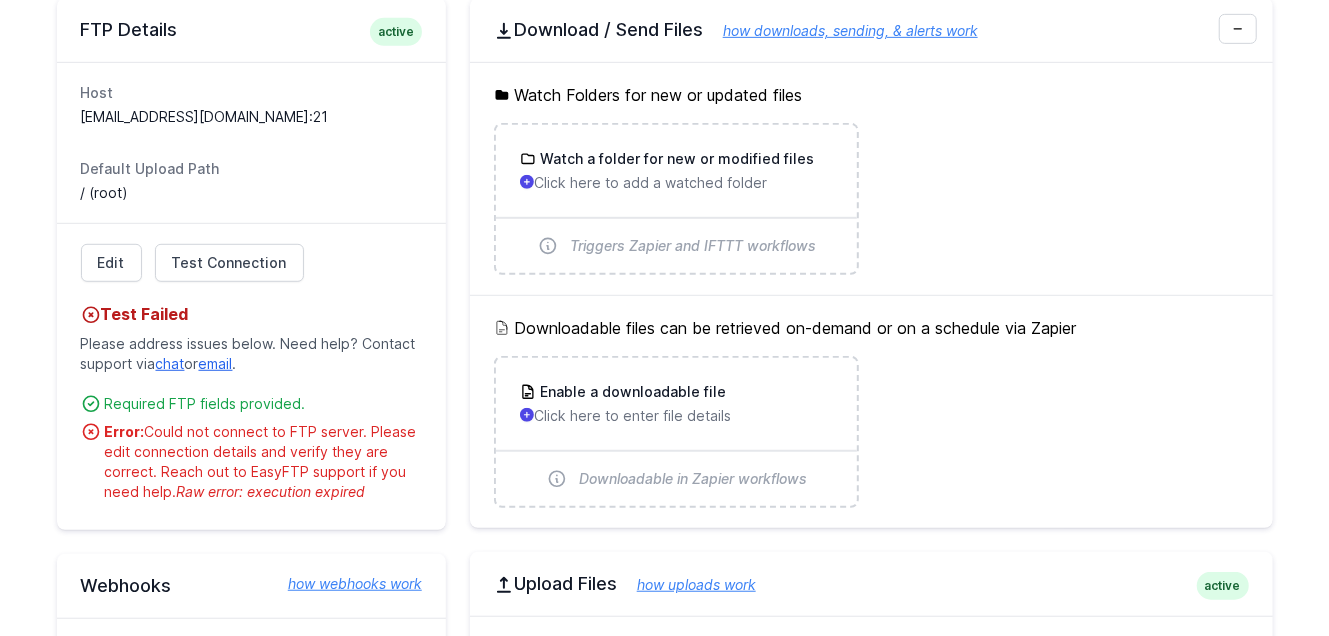 click on "chat" at bounding box center [170, 363] 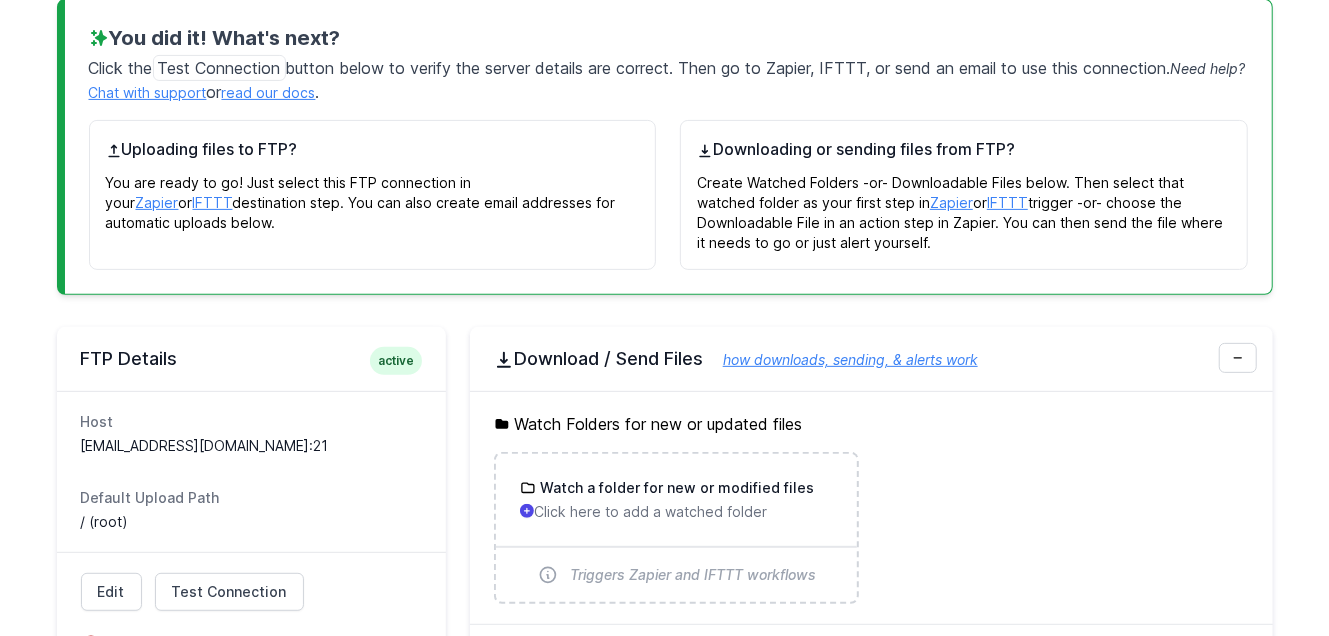 scroll, scrollTop: 315, scrollLeft: 0, axis: vertical 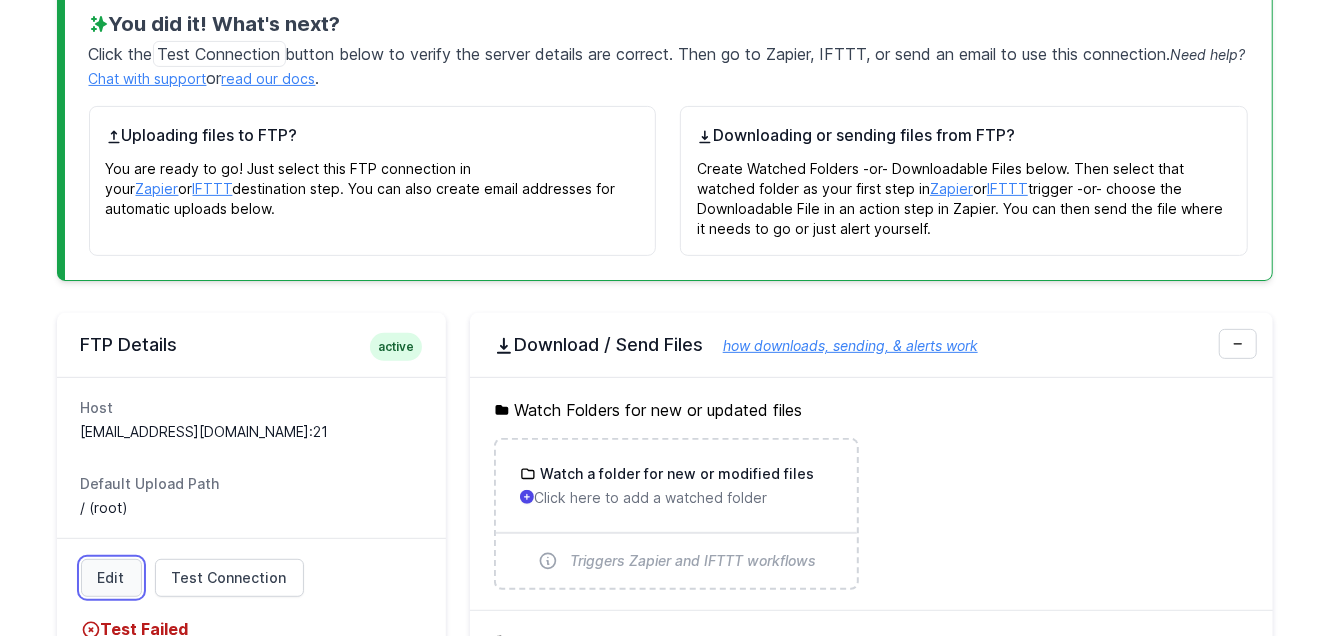 click on "Edit" at bounding box center [111, 578] 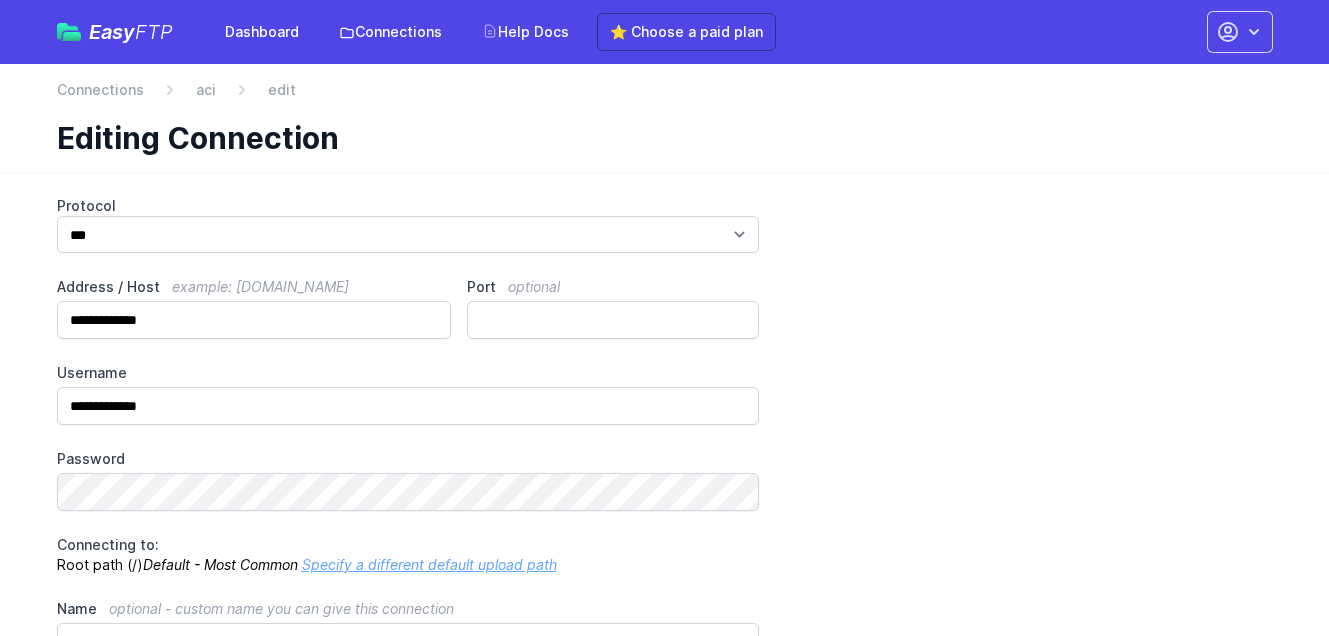 scroll, scrollTop: 0, scrollLeft: 0, axis: both 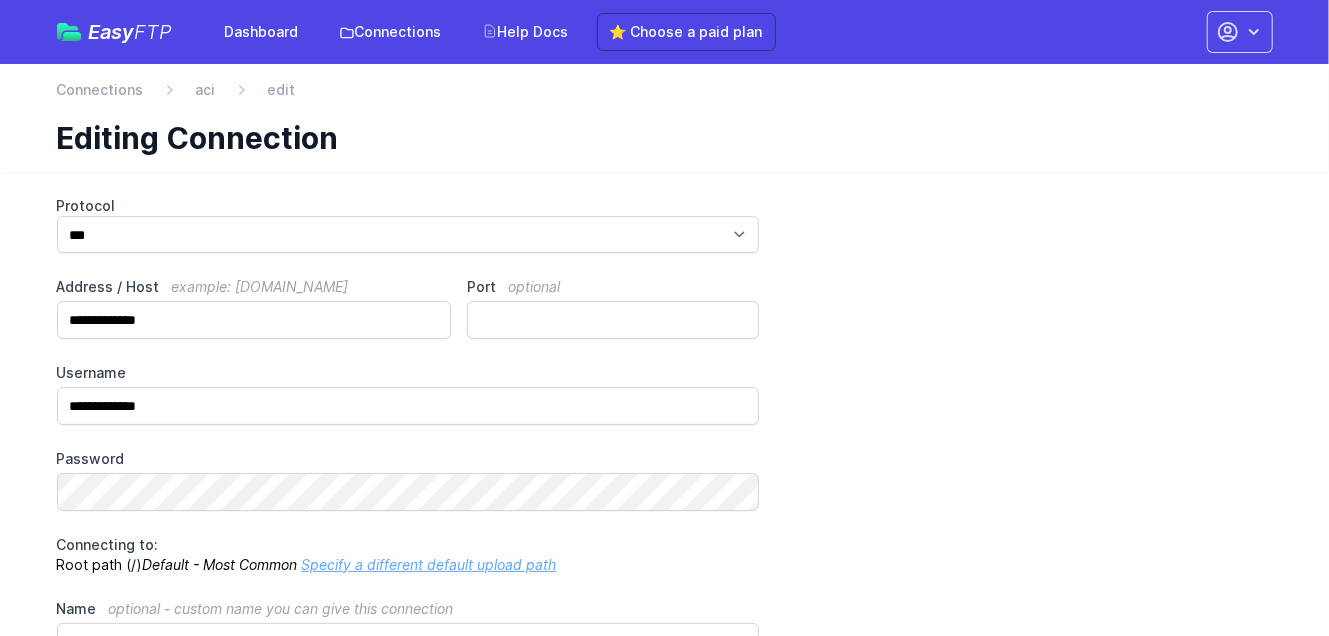 click on "**********" at bounding box center [254, 320] 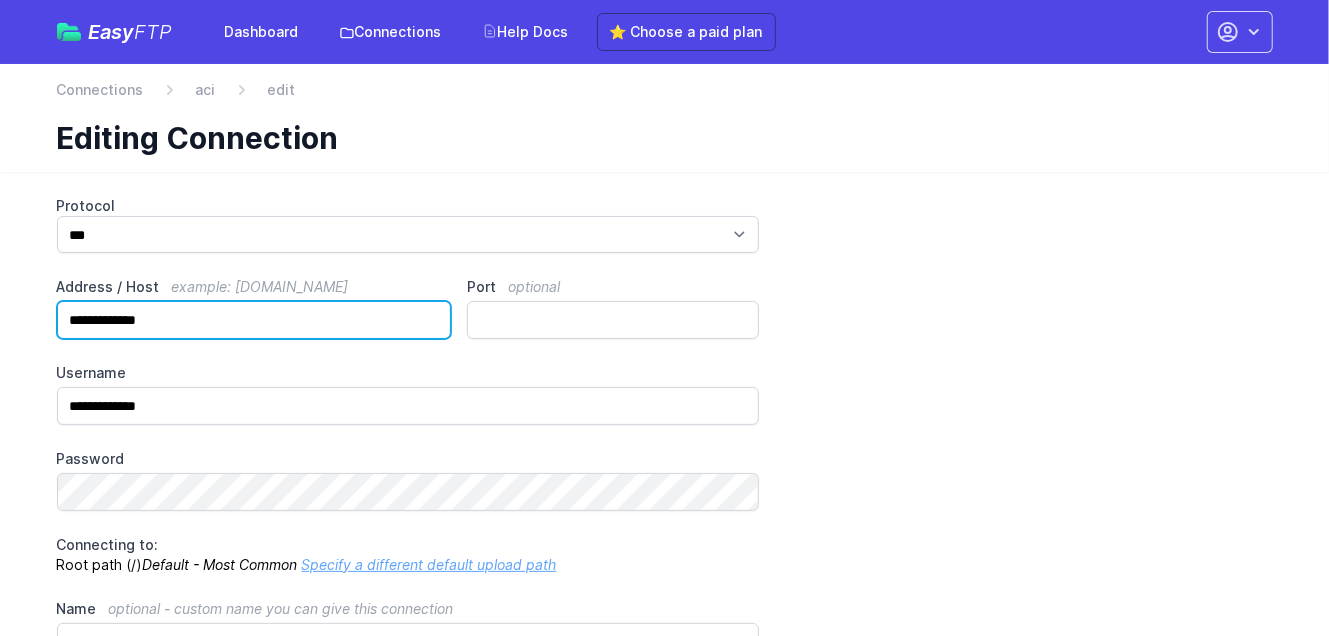 click on "**********" at bounding box center (254, 320) 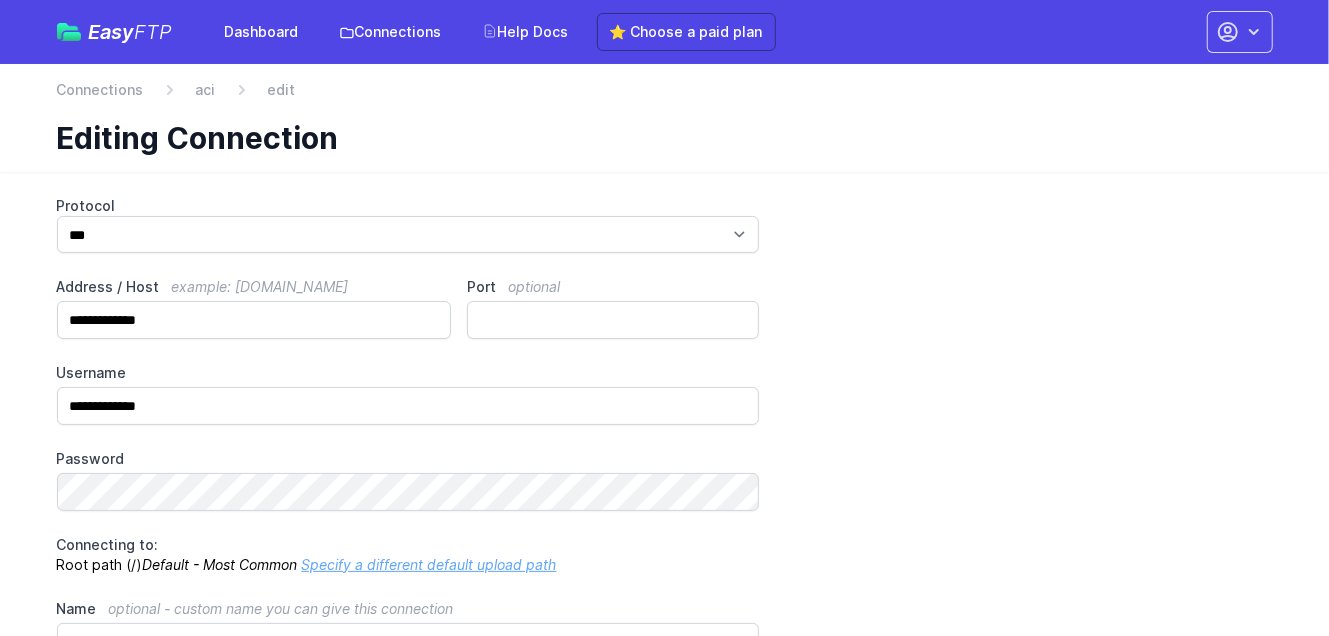 click on "back
Connections
aci
edit
Editing Connection" at bounding box center [665, 118] 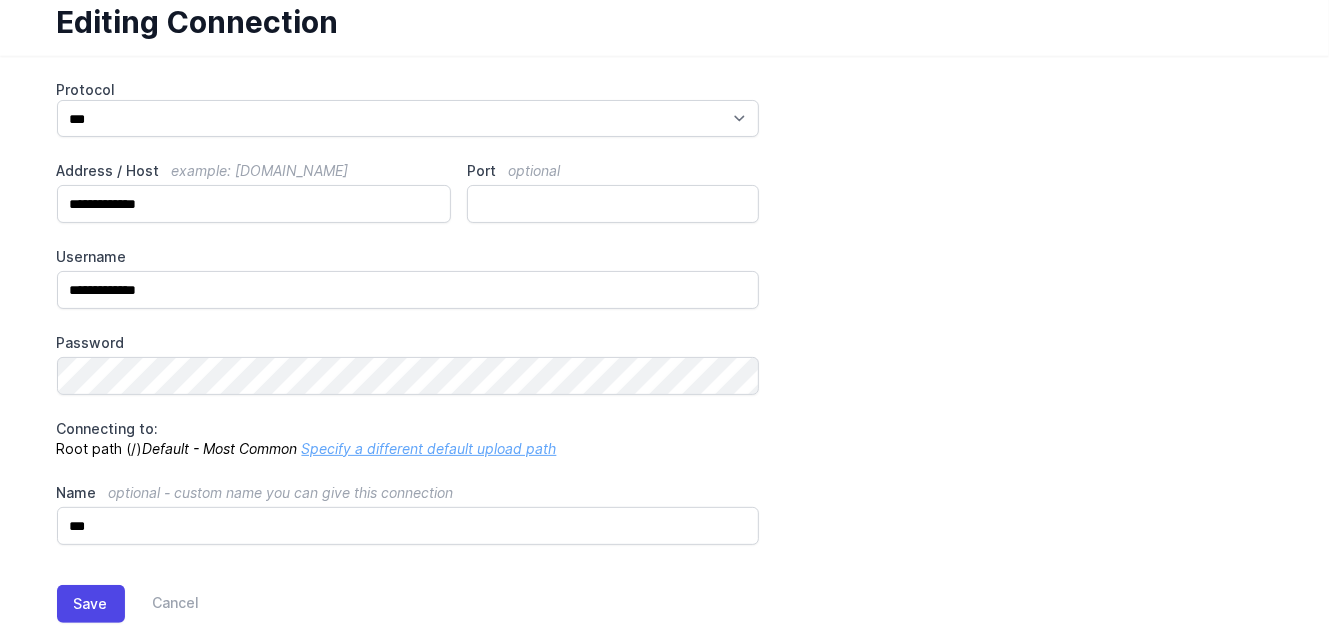 scroll, scrollTop: 156, scrollLeft: 0, axis: vertical 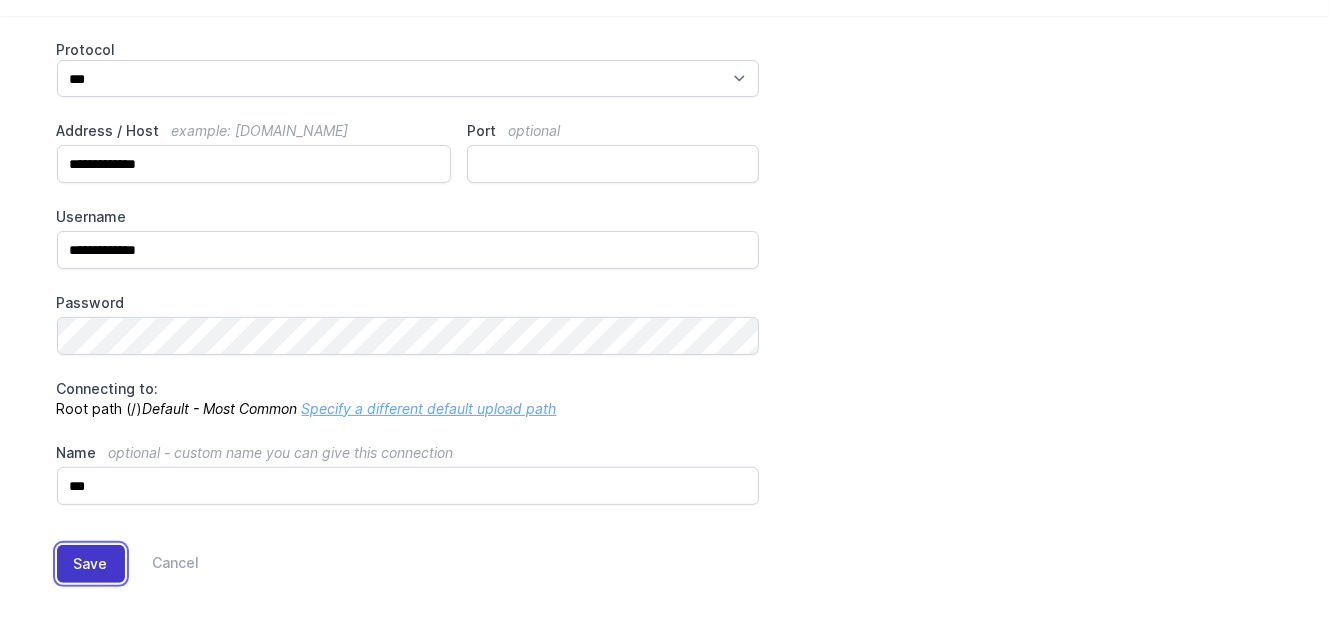 click on "Save" at bounding box center (91, 564) 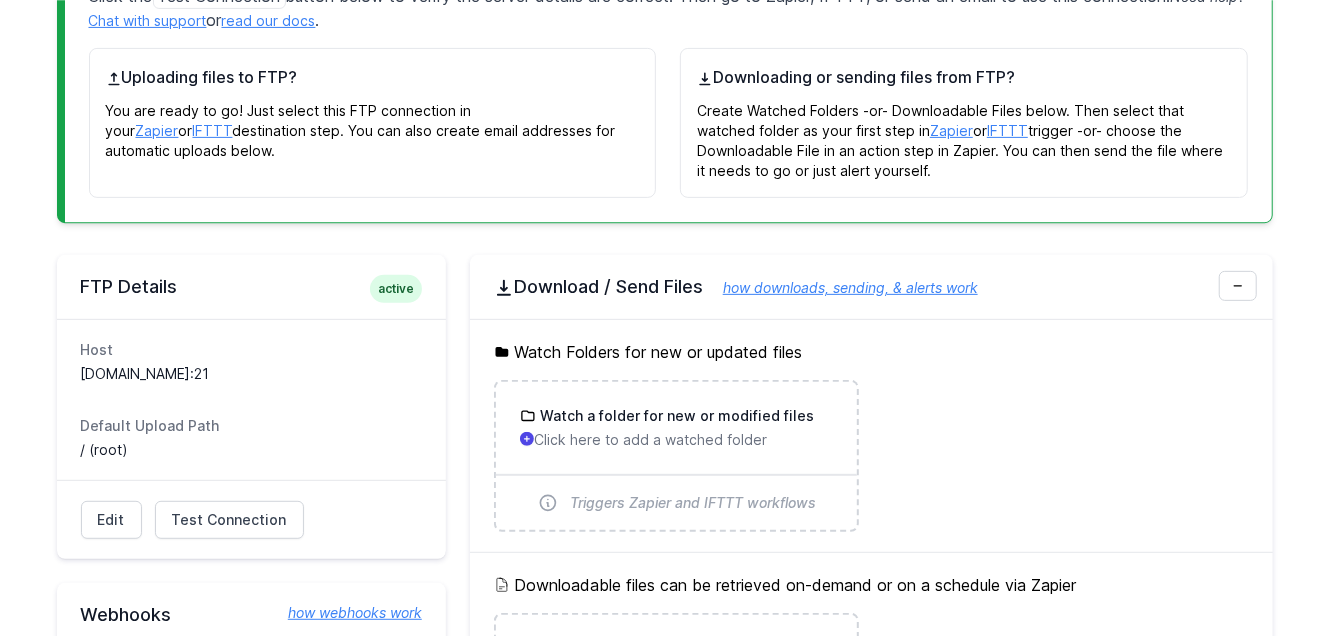scroll, scrollTop: 420, scrollLeft: 0, axis: vertical 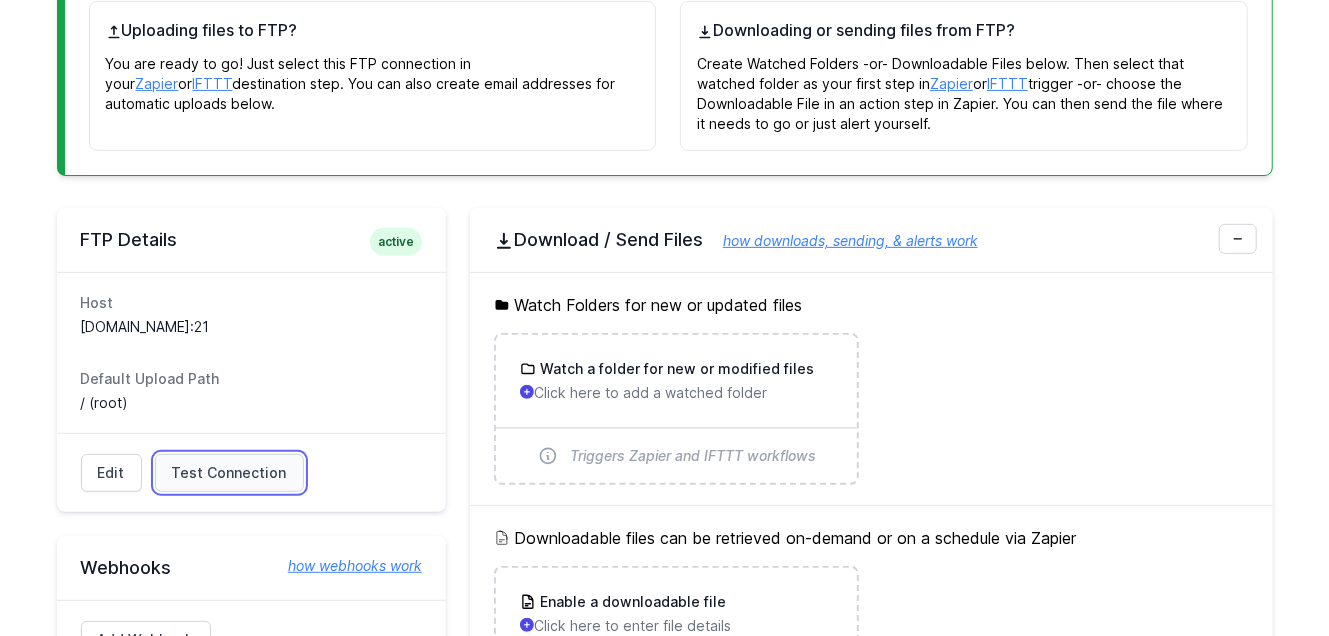 click on "Test Connection" at bounding box center (229, 473) 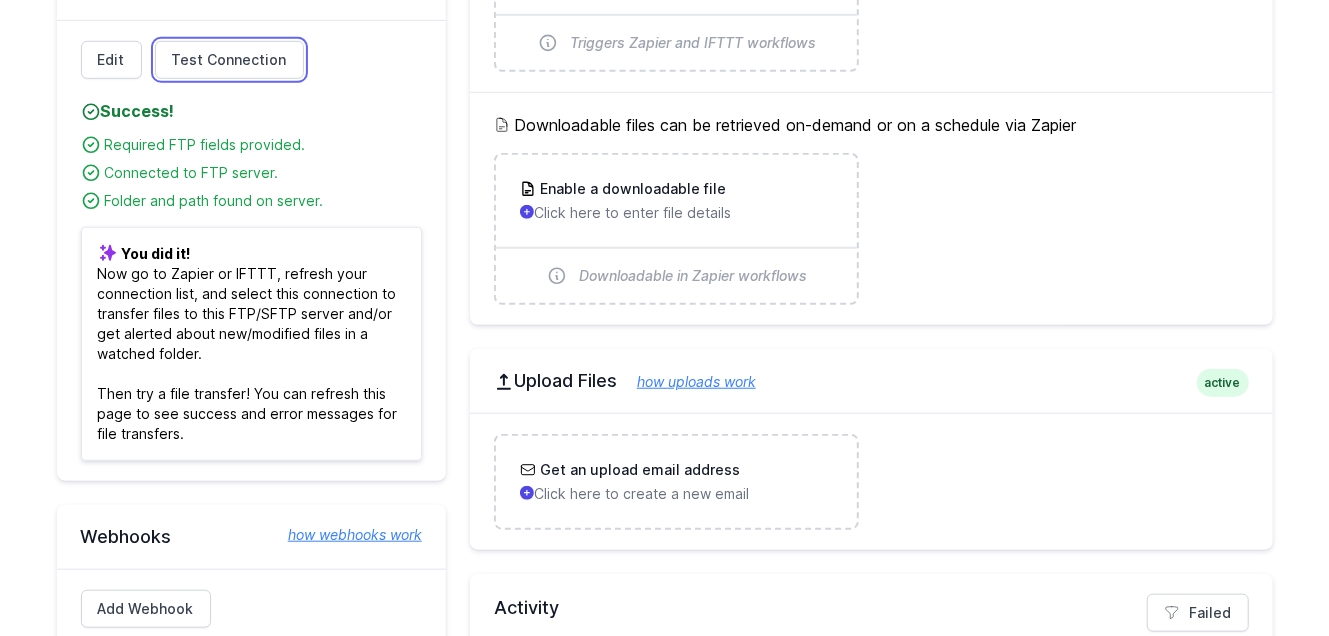 scroll, scrollTop: 840, scrollLeft: 0, axis: vertical 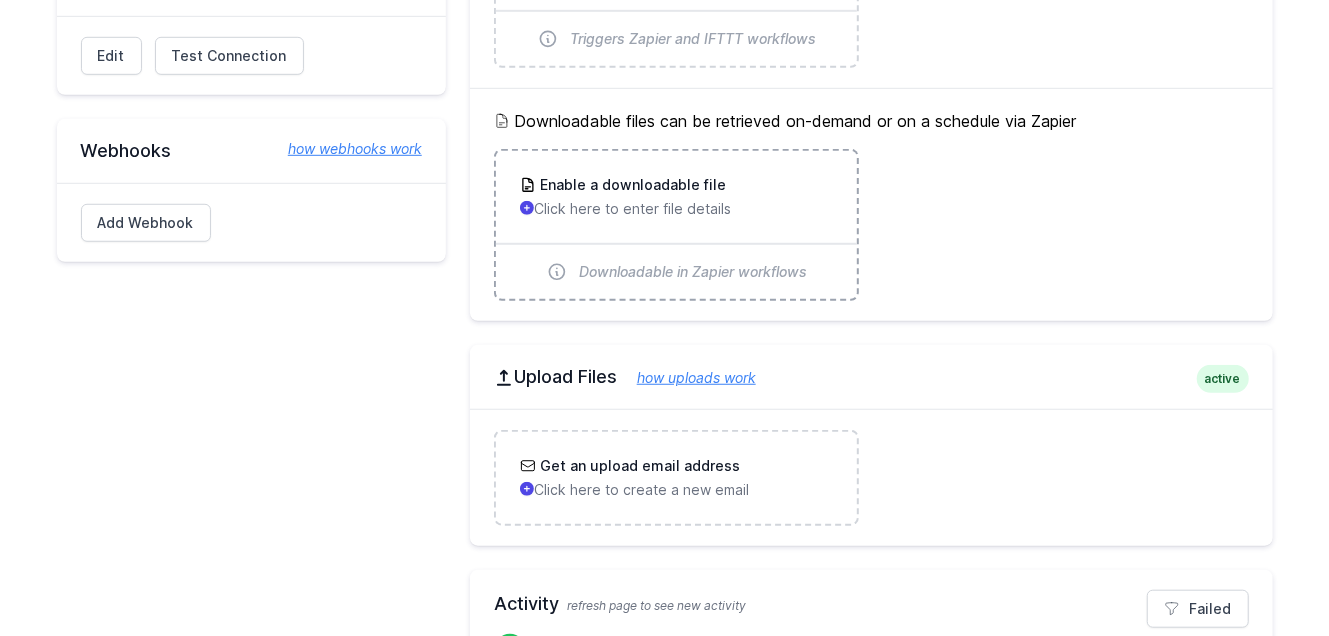 click on "Enable a downloadable file" at bounding box center [631, 185] 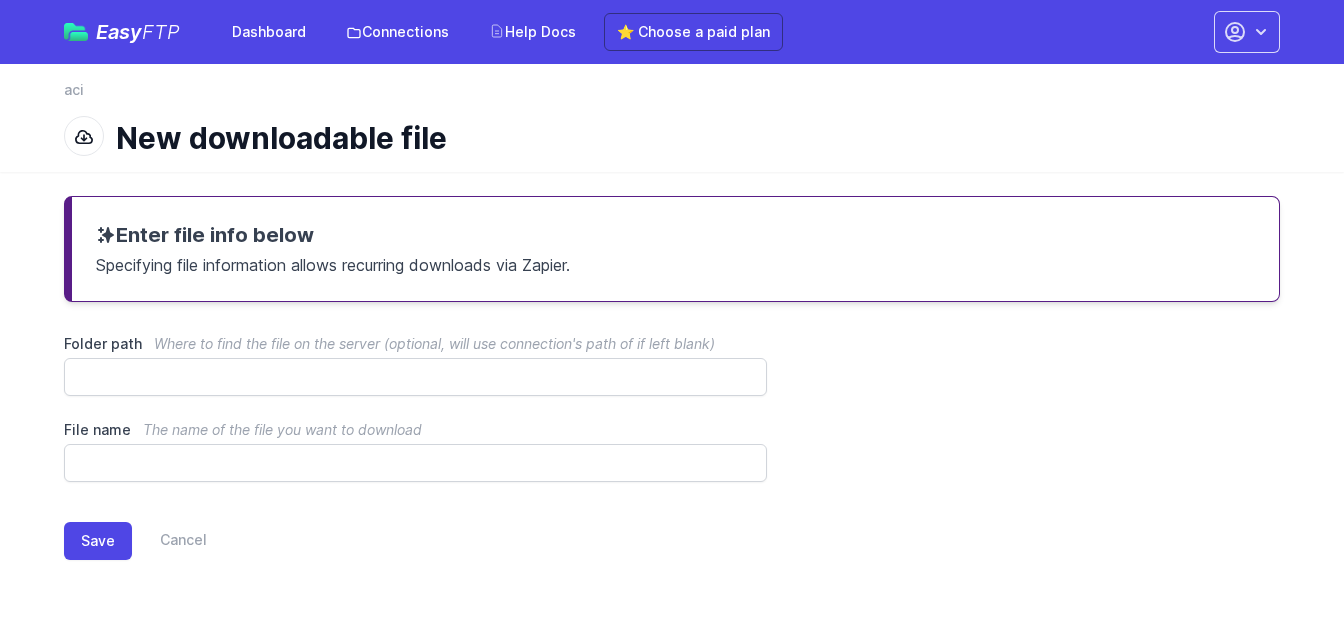 scroll, scrollTop: 0, scrollLeft: 0, axis: both 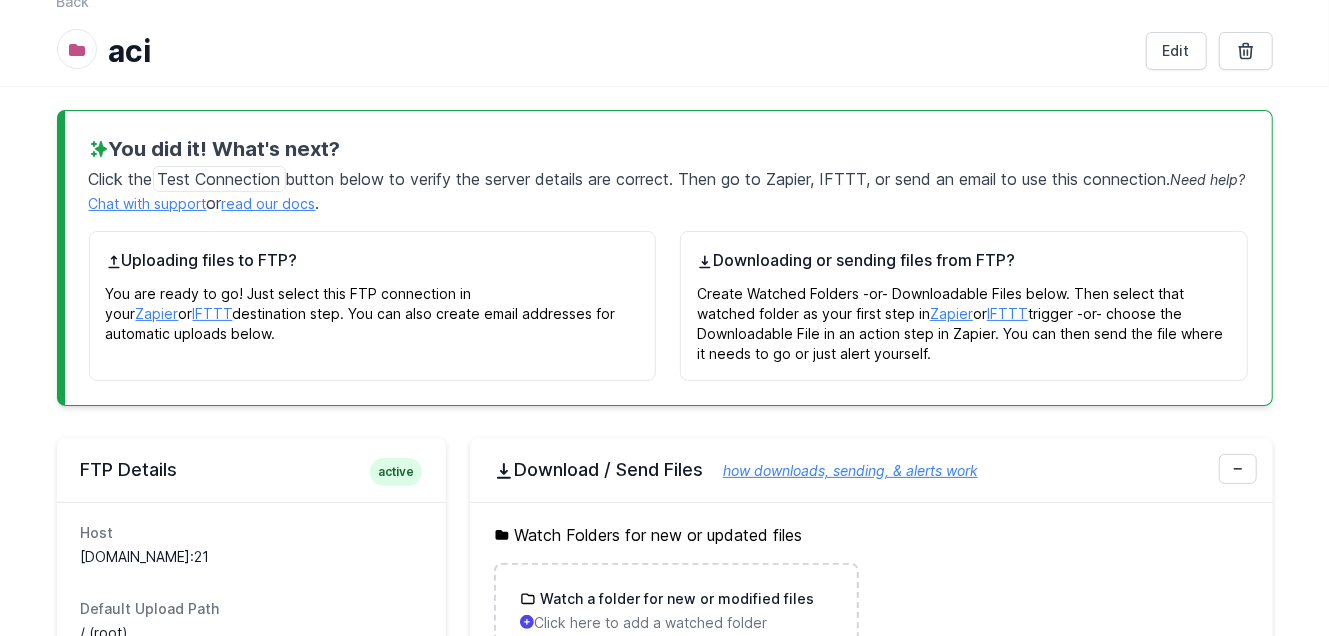 click on "Watch Folders for new or updated files" at bounding box center [871, 535] 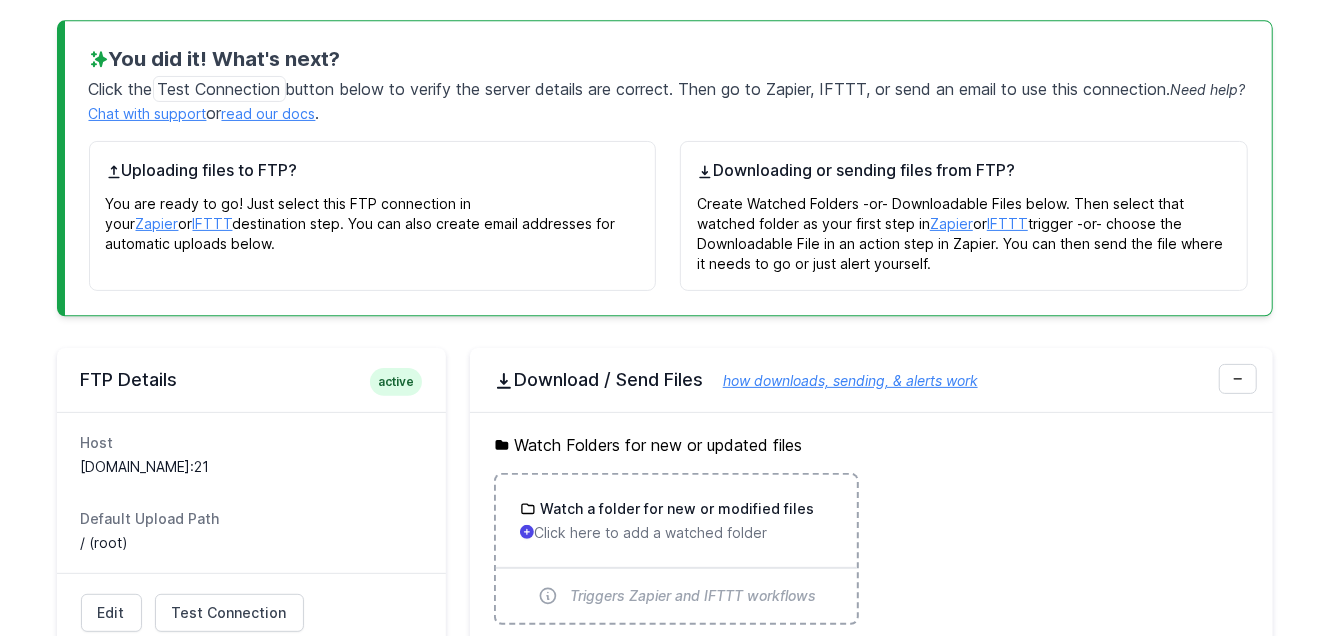 scroll, scrollTop: 193, scrollLeft: 0, axis: vertical 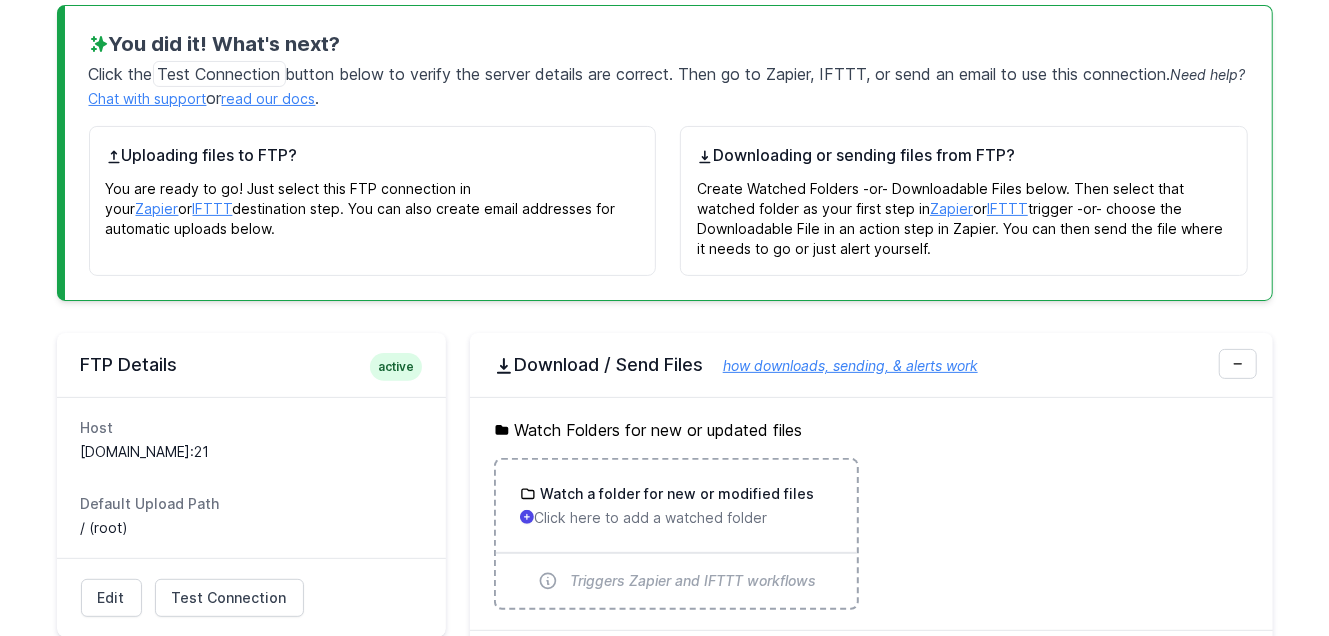 click on "Click here to add a watched folder" at bounding box center (676, 518) 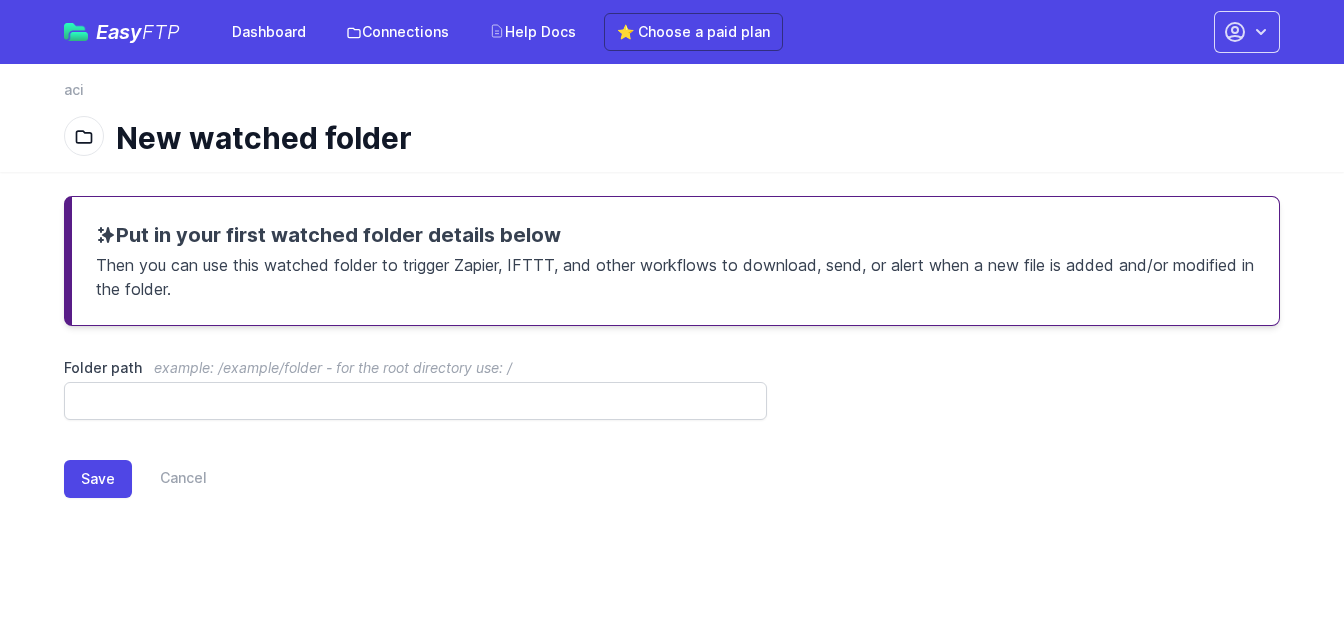 scroll, scrollTop: 0, scrollLeft: 0, axis: both 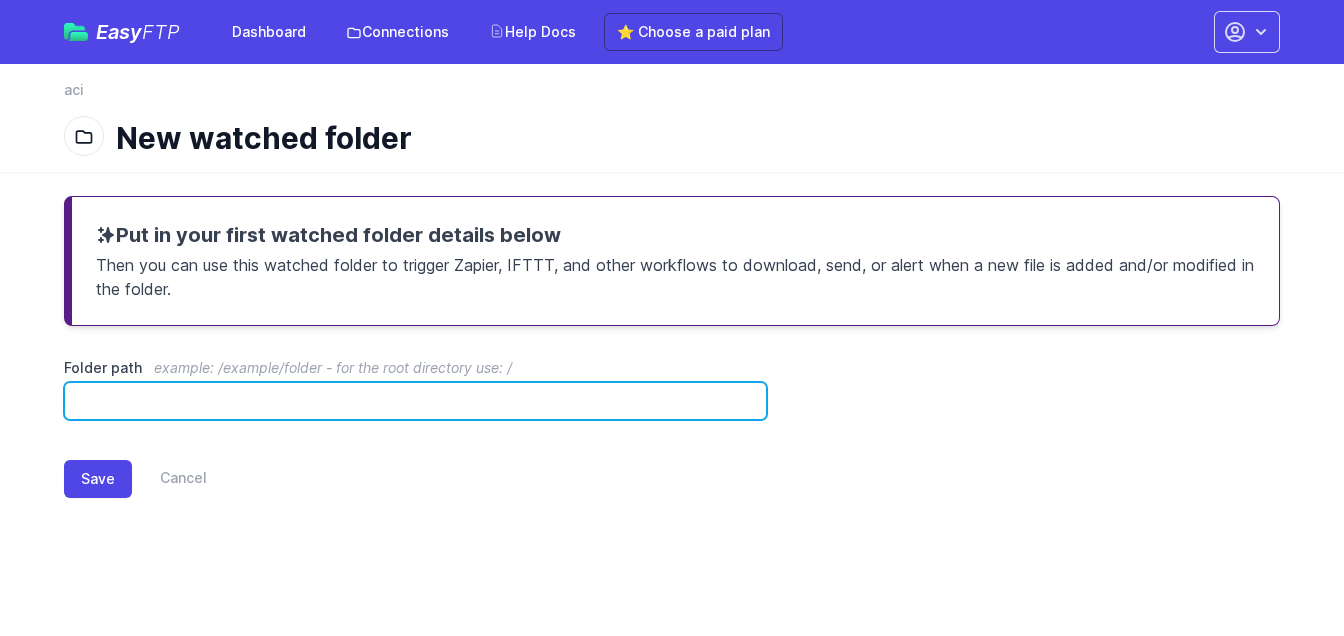 click on "Folder path  example: /example/folder - for the root directory use: /" at bounding box center [415, 401] 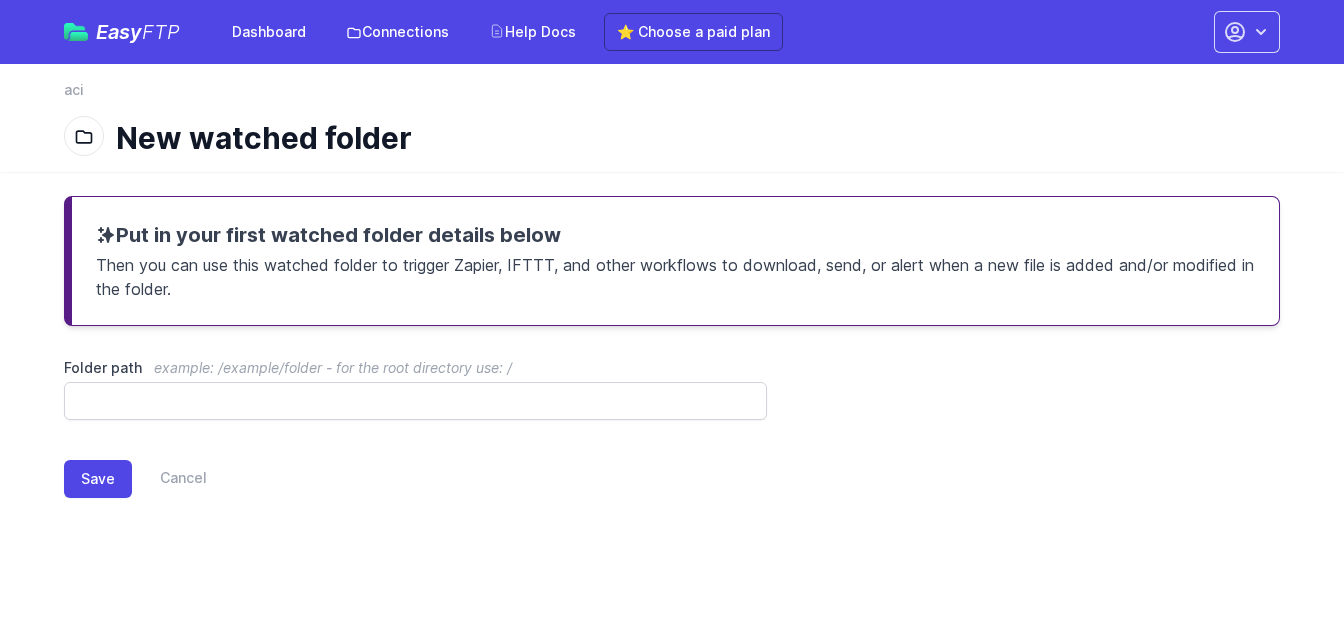 click on "Folder path  example: /example/folder - for the root directory use: /" at bounding box center (672, 389) 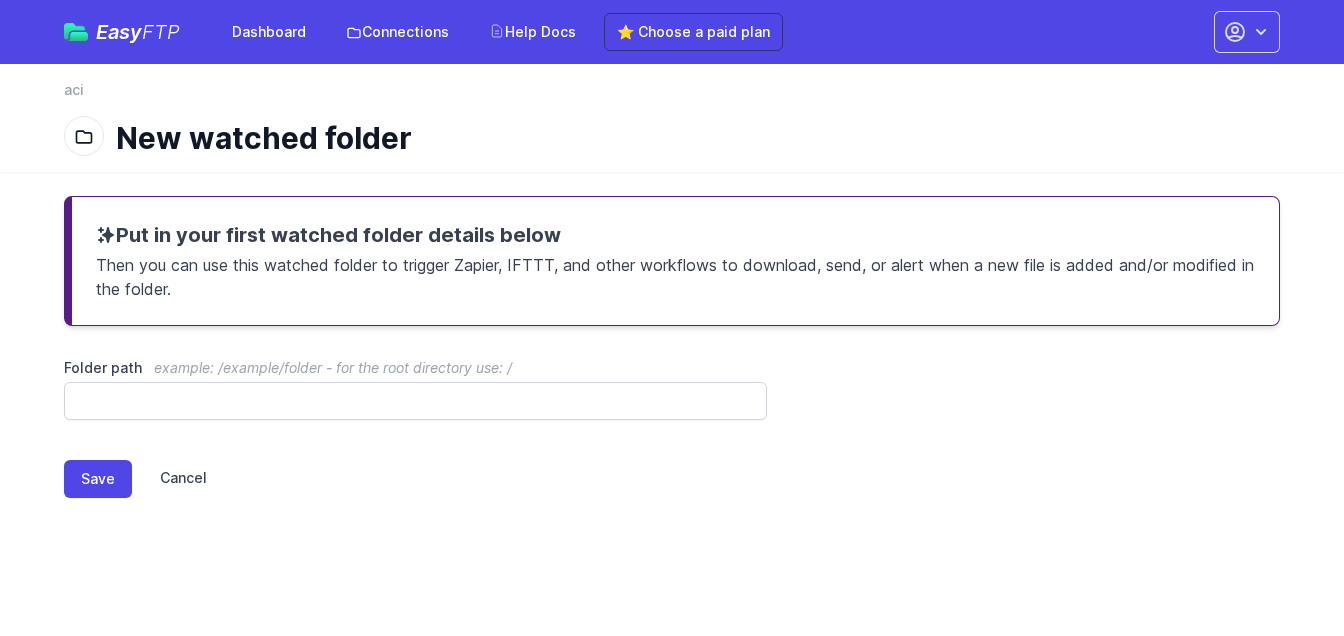 click on "Cancel" at bounding box center (169, 479) 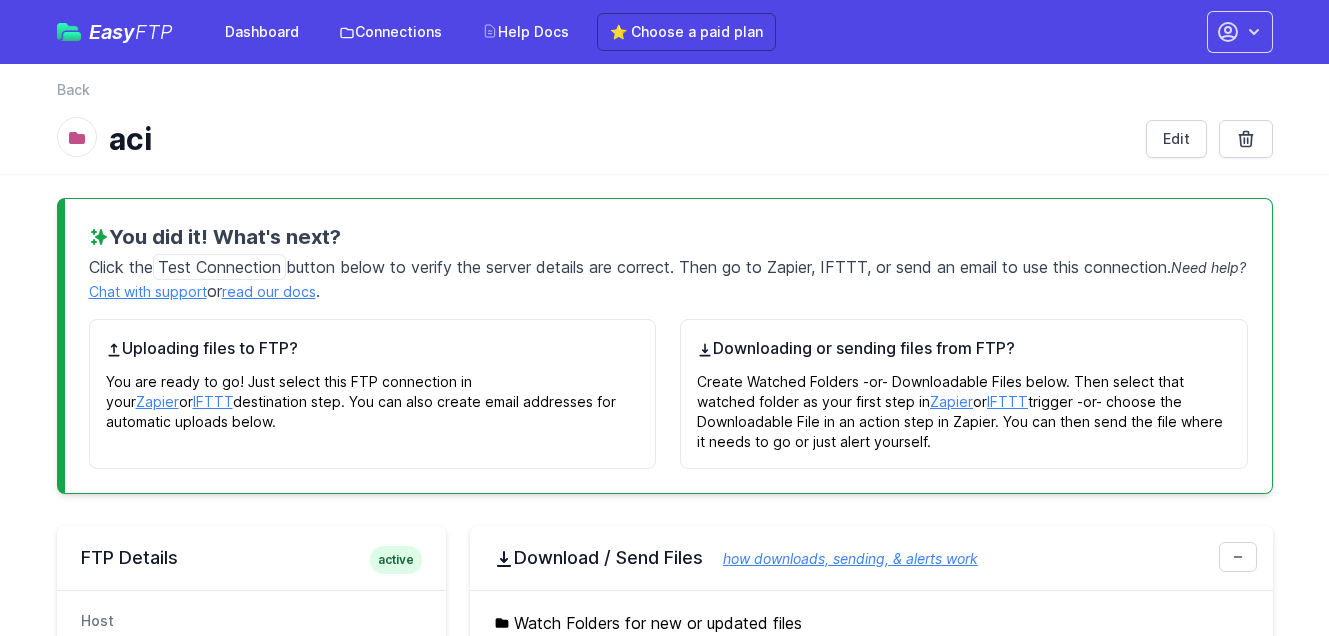 scroll, scrollTop: 0, scrollLeft: 0, axis: both 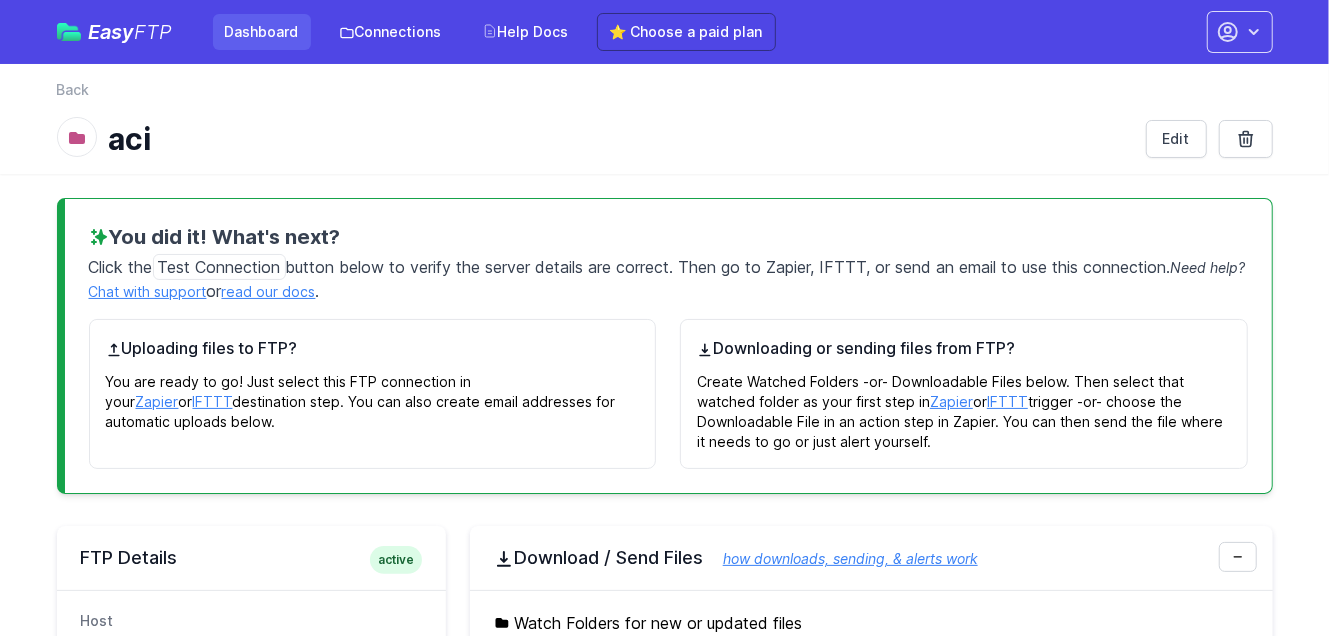 click on "Dashboard" at bounding box center [262, 32] 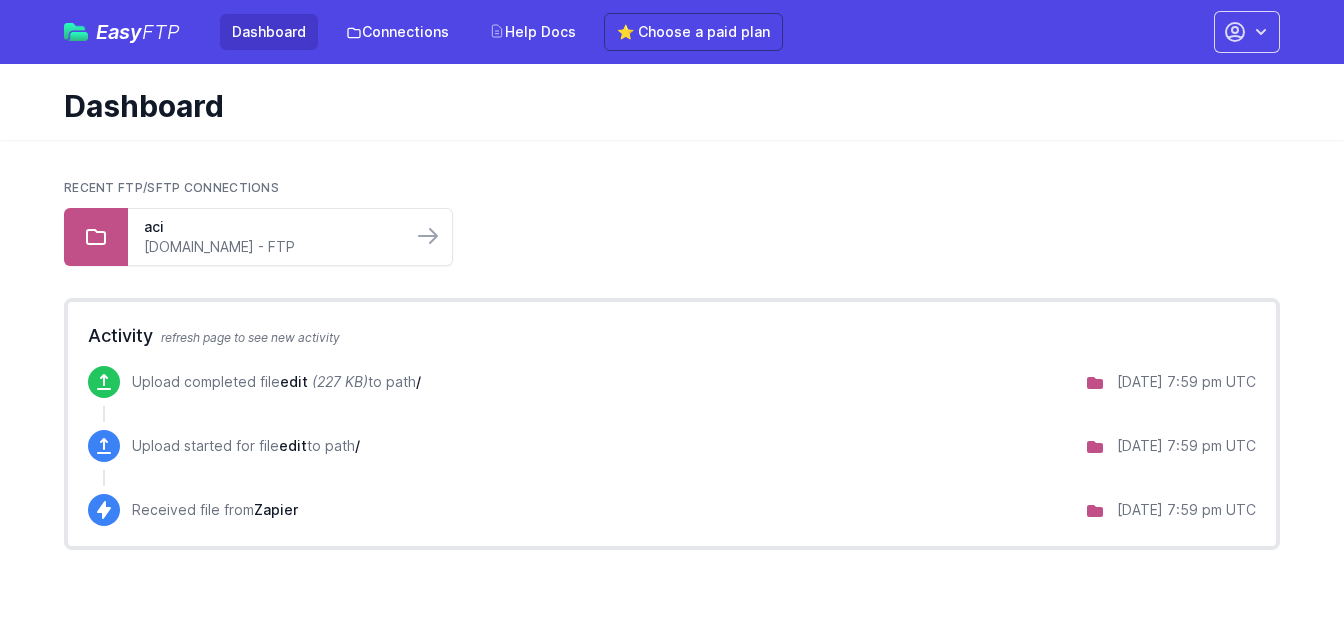 scroll, scrollTop: 0, scrollLeft: 0, axis: both 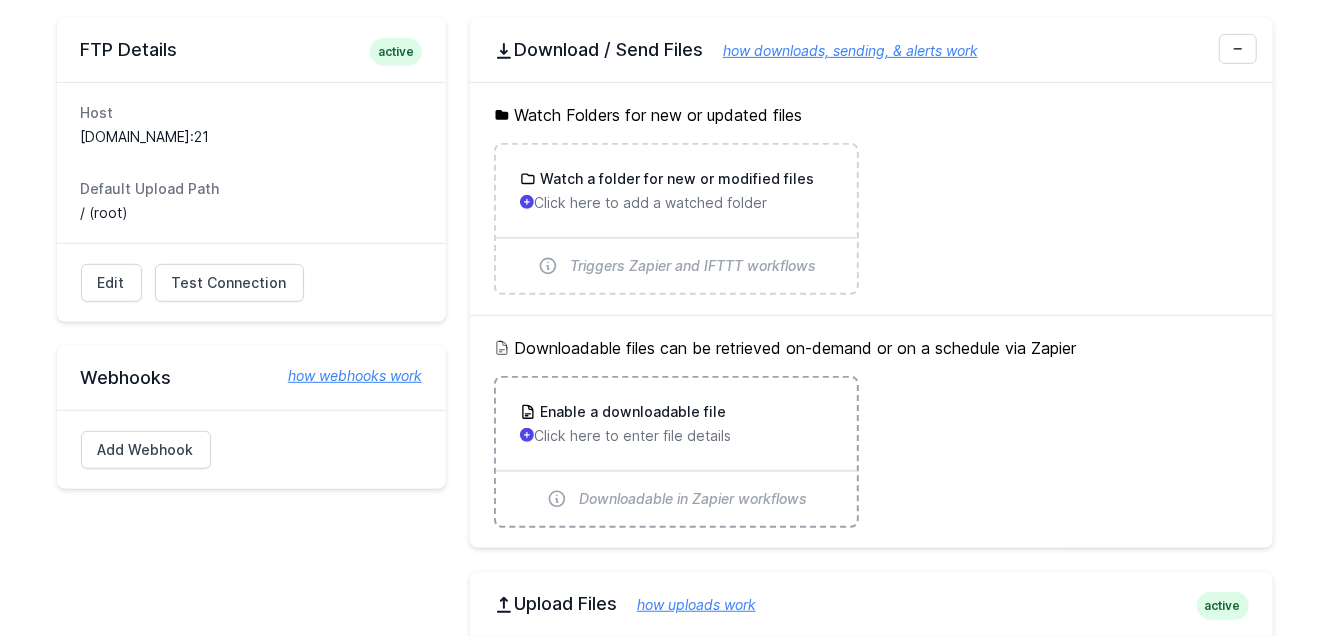 click on "Downloadable in Zapier workflows" at bounding box center [693, 499] 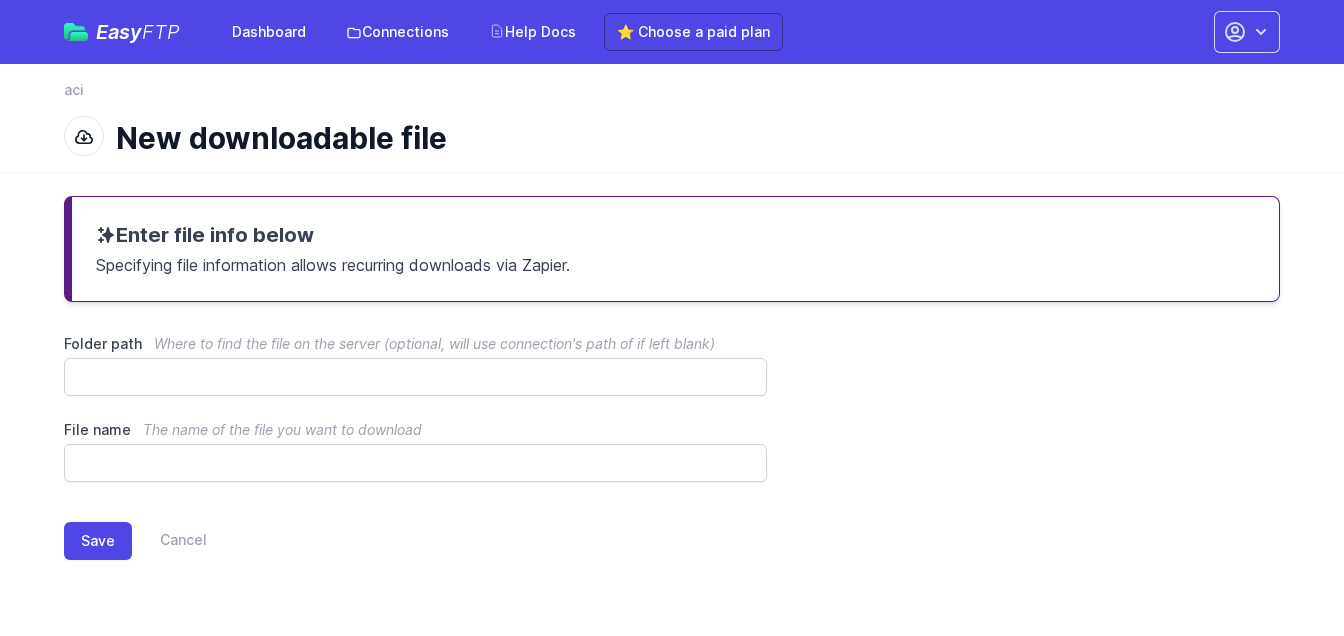 scroll, scrollTop: 0, scrollLeft: 0, axis: both 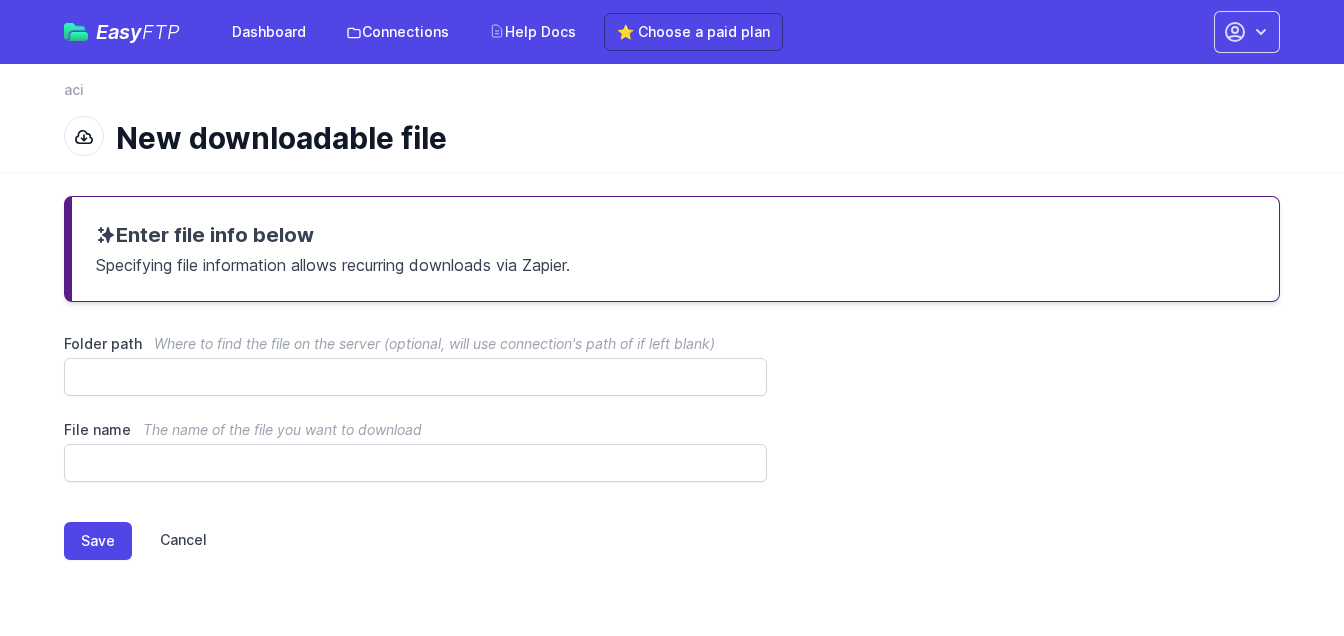 click on "Cancel" at bounding box center (169, 541) 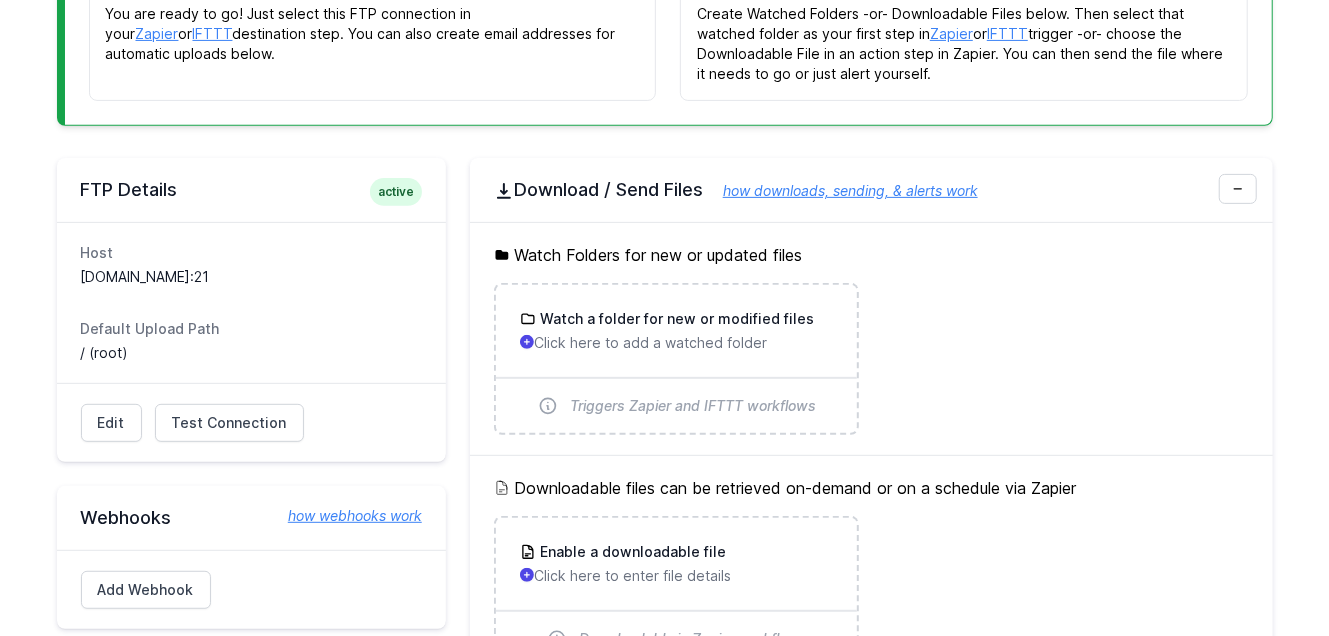 scroll, scrollTop: 420, scrollLeft: 0, axis: vertical 